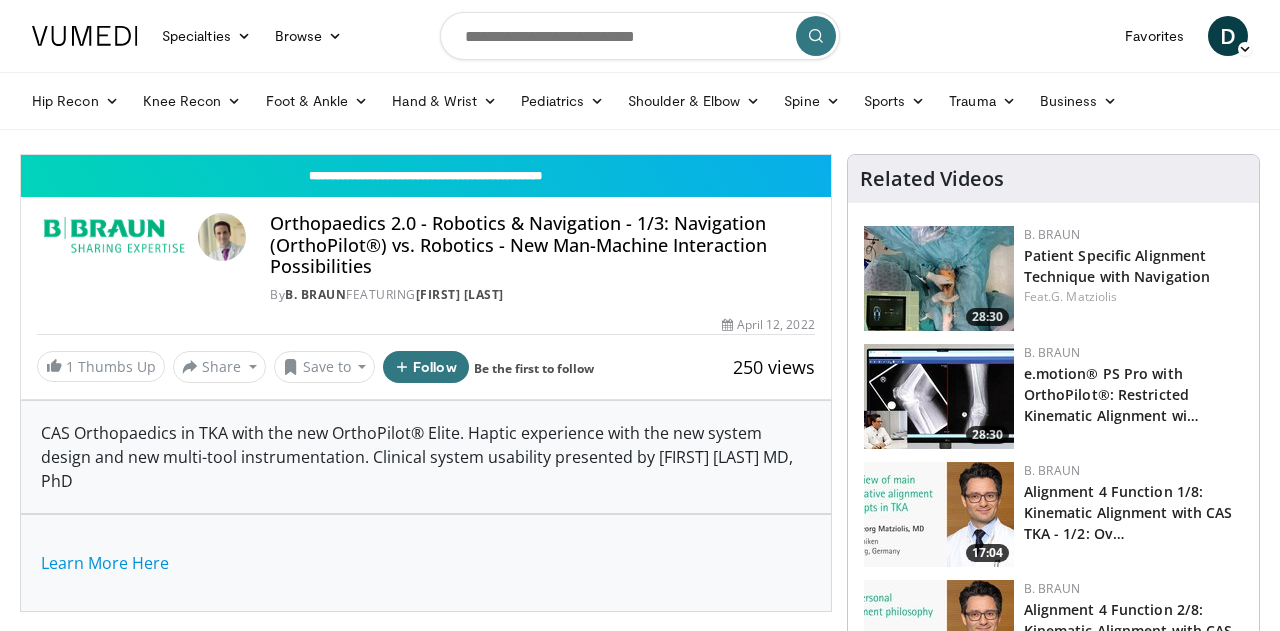 scroll, scrollTop: 0, scrollLeft: 0, axis: both 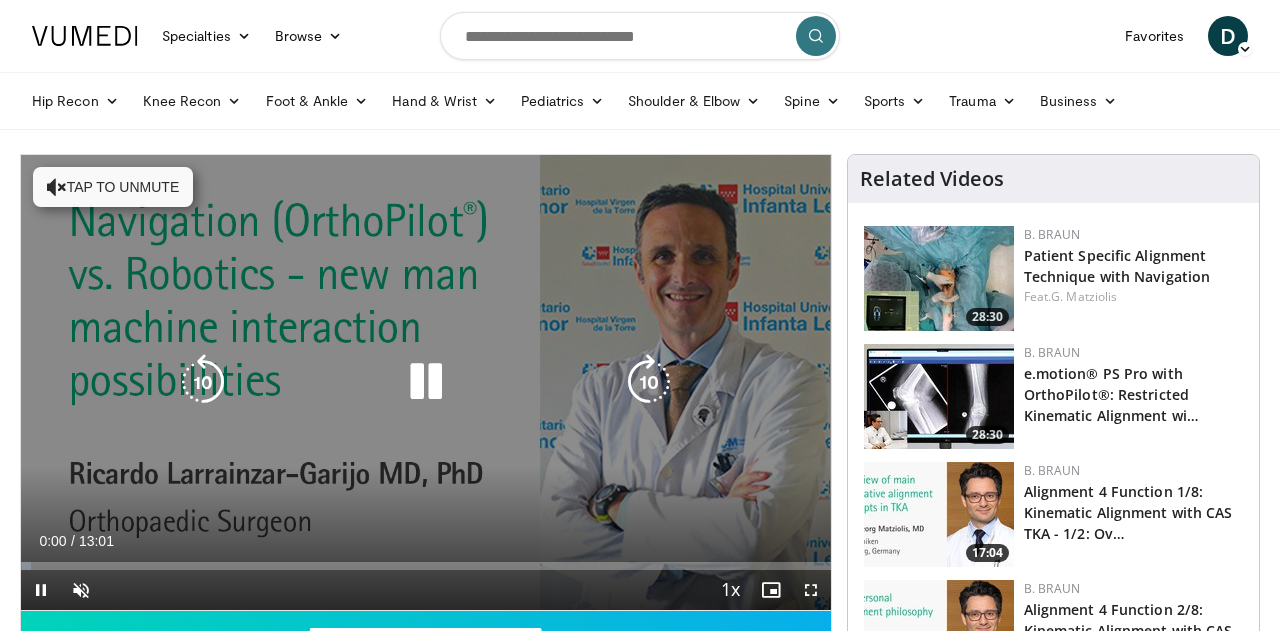click at bounding box center (426, 382) 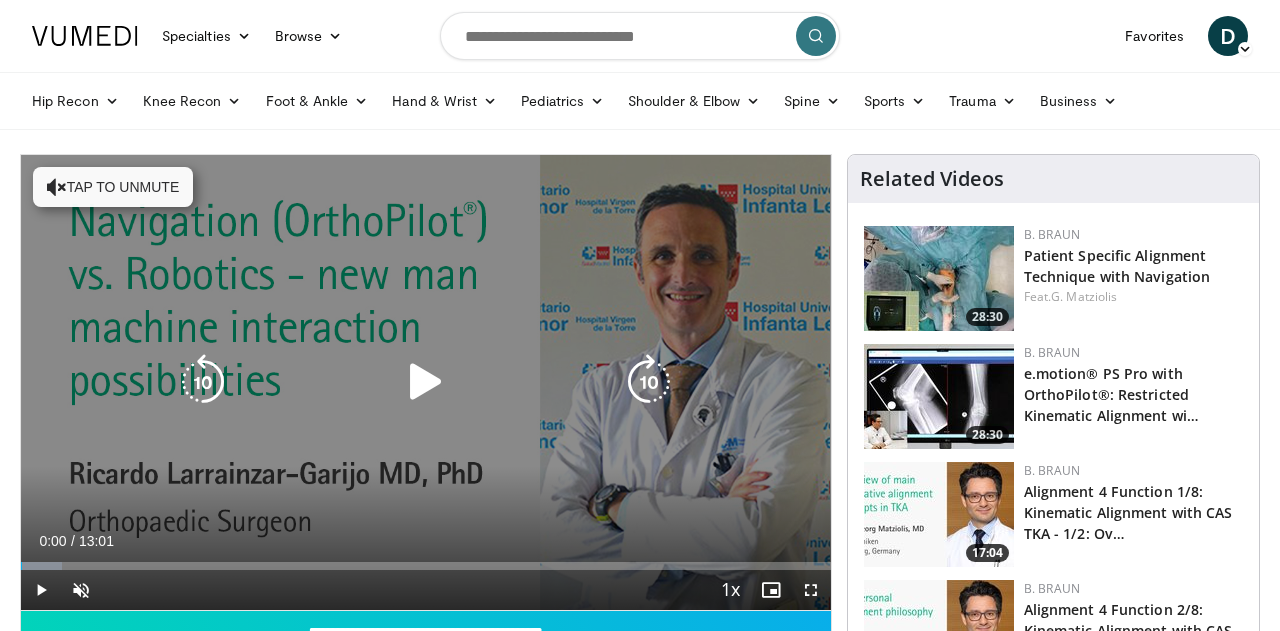 click at bounding box center (426, 382) 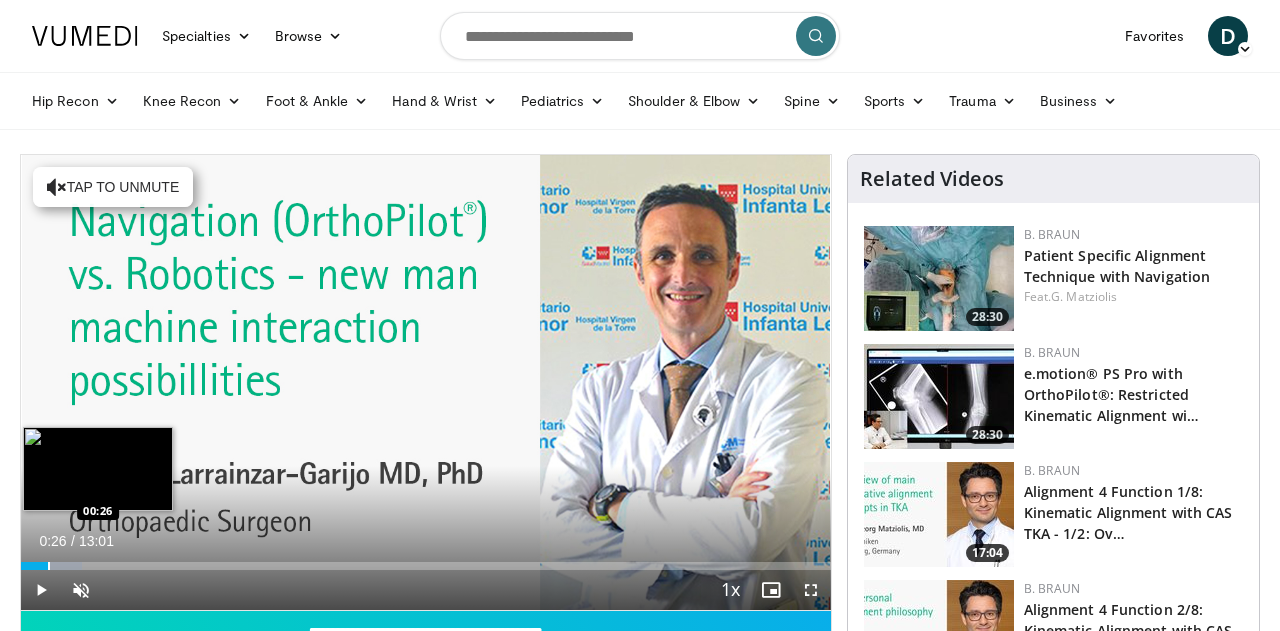 click at bounding box center [49, 566] 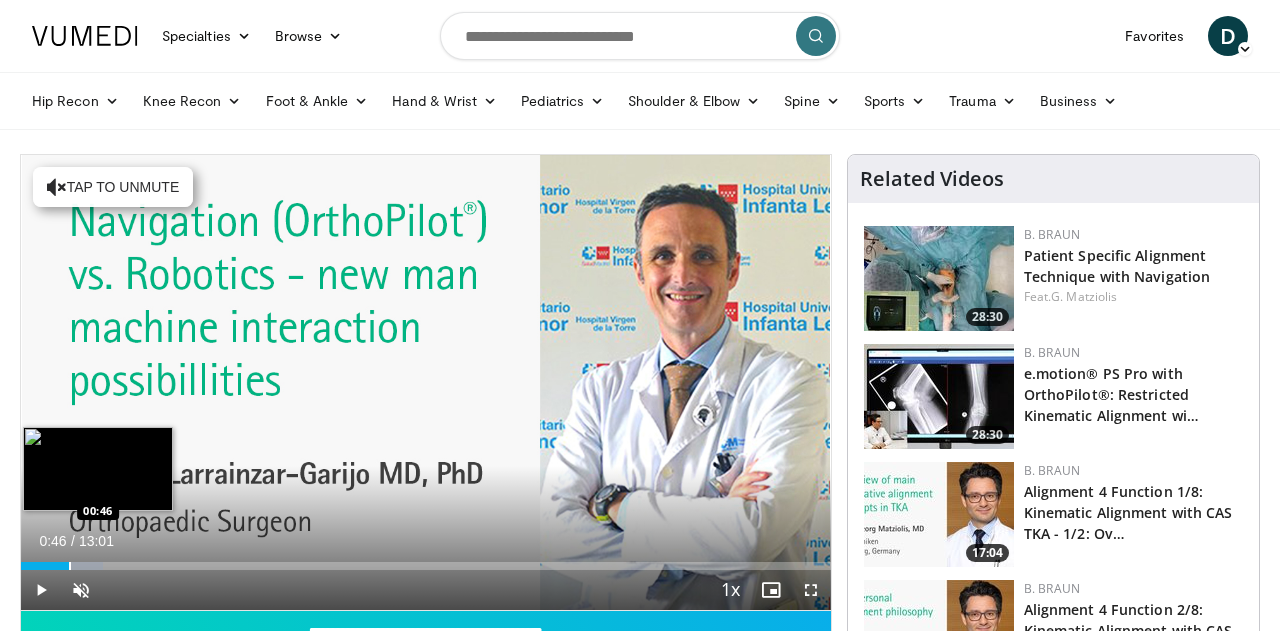 click at bounding box center (70, 566) 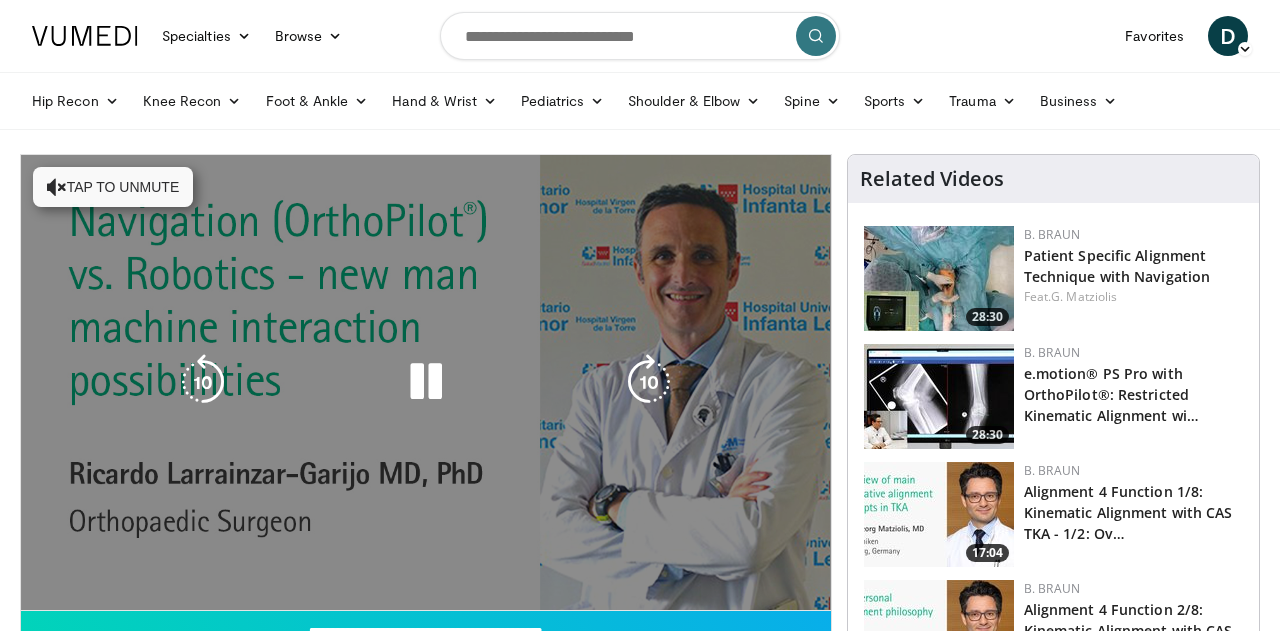 click on "10 seconds
Tap to unmute" at bounding box center [426, 382] 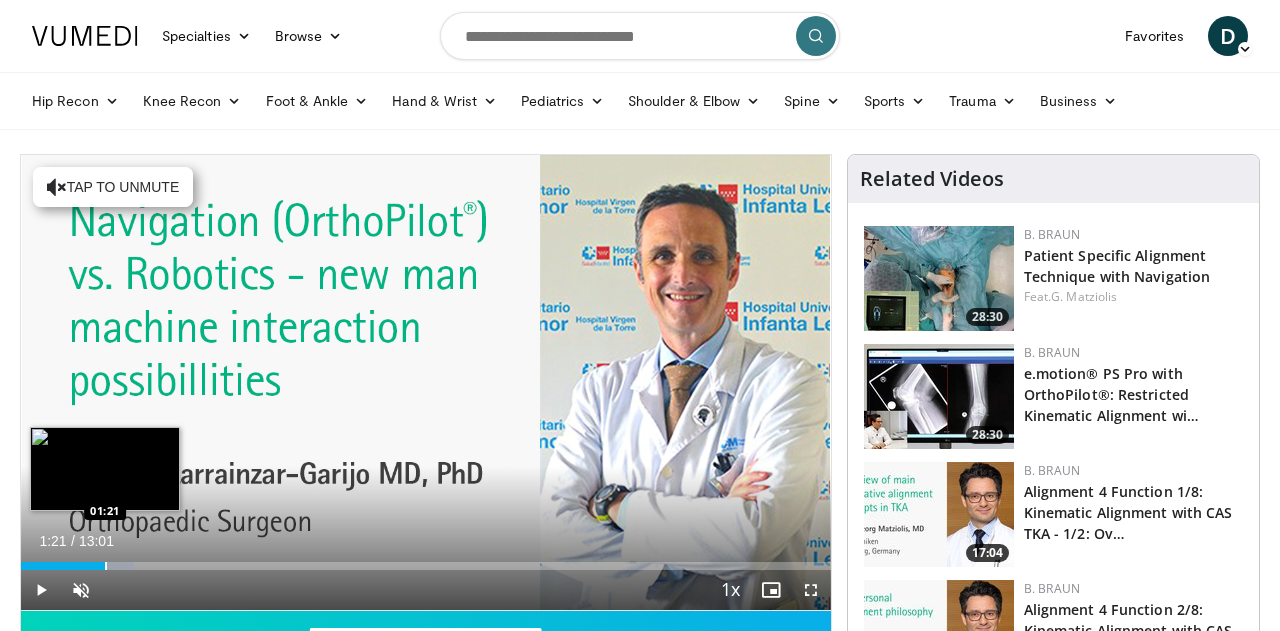 click at bounding box center (106, 566) 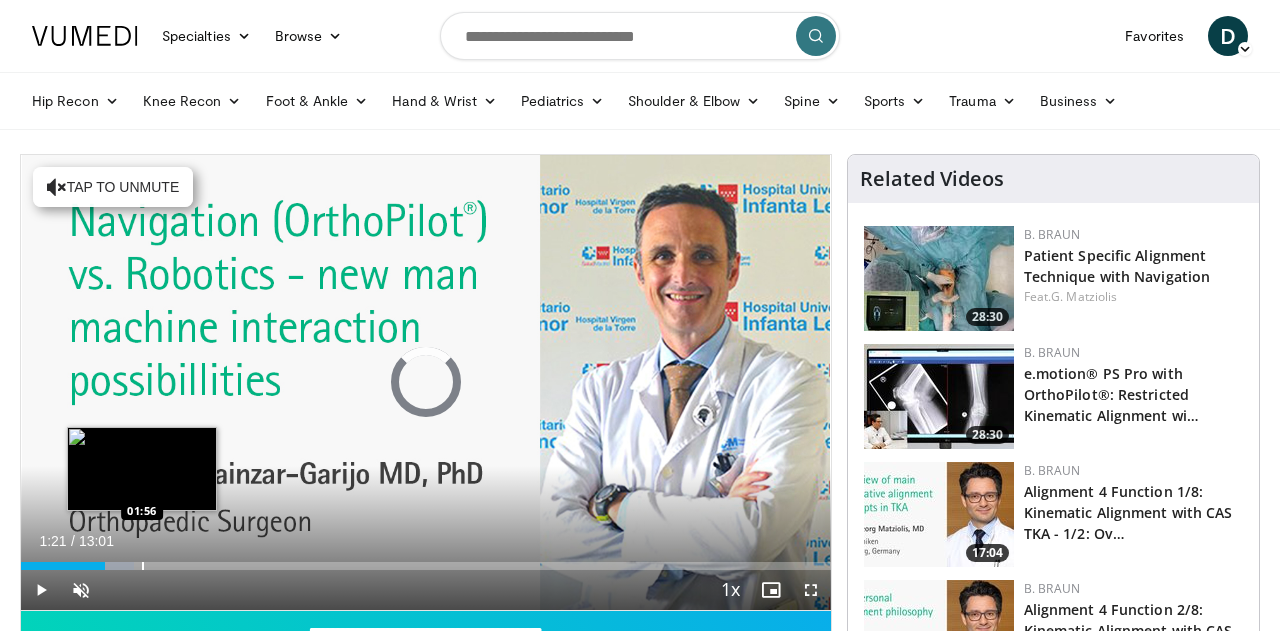 click at bounding box center [143, 566] 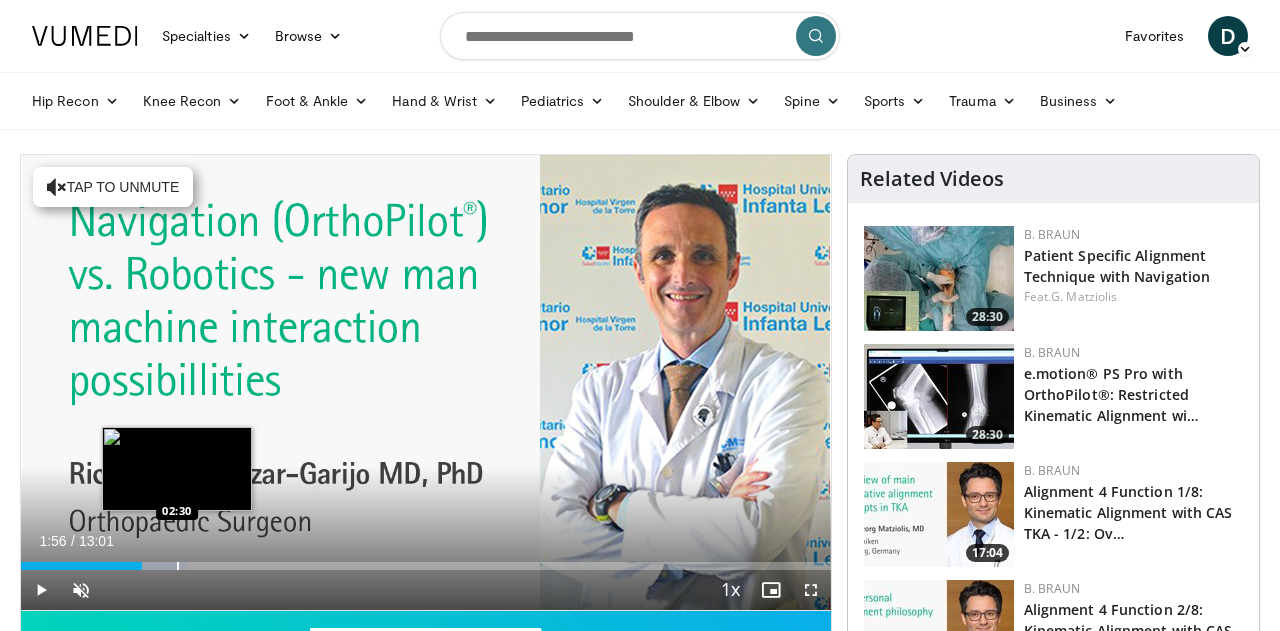 click at bounding box center [178, 566] 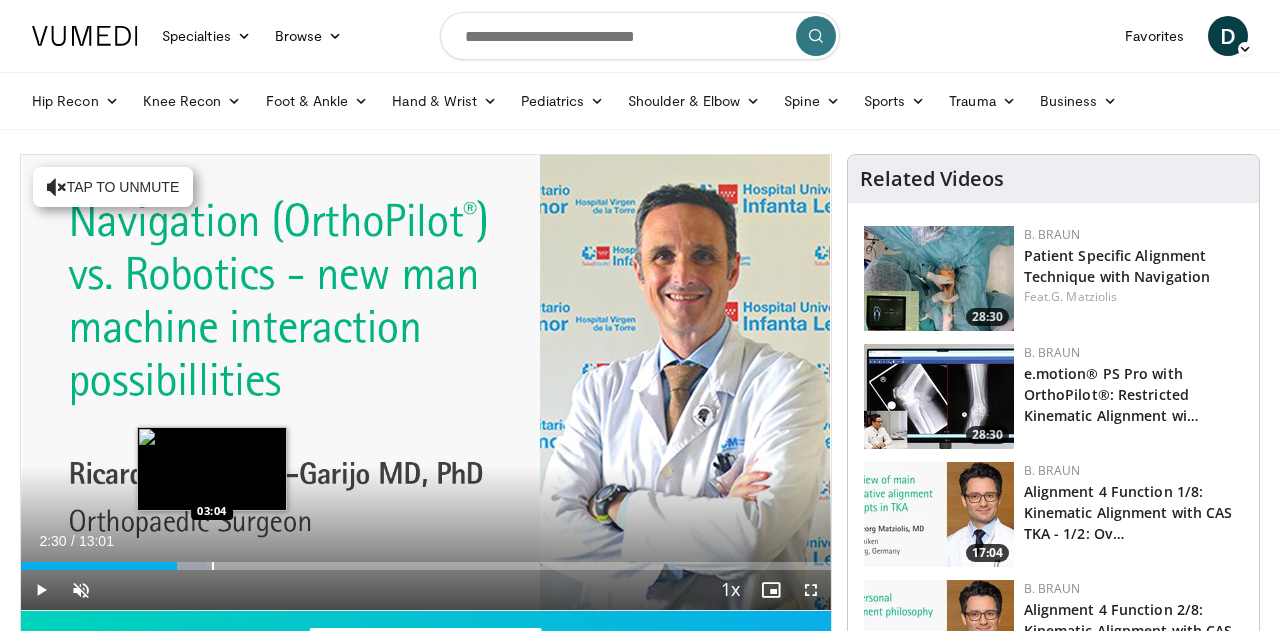 click at bounding box center (213, 566) 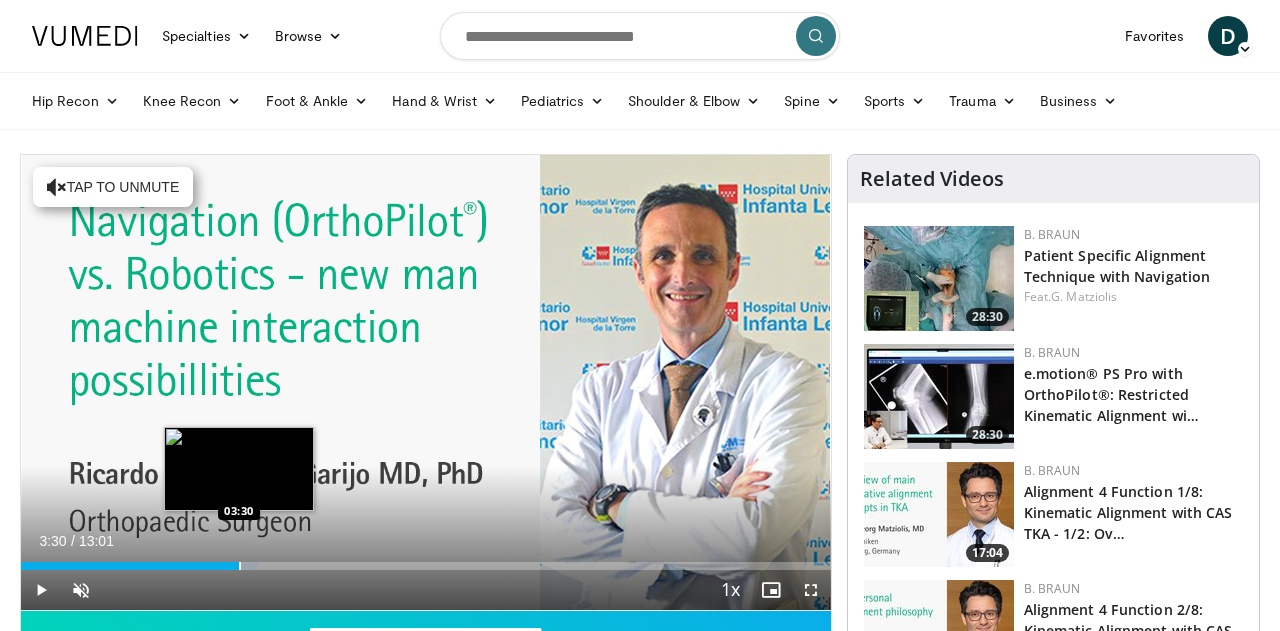 click at bounding box center (240, 566) 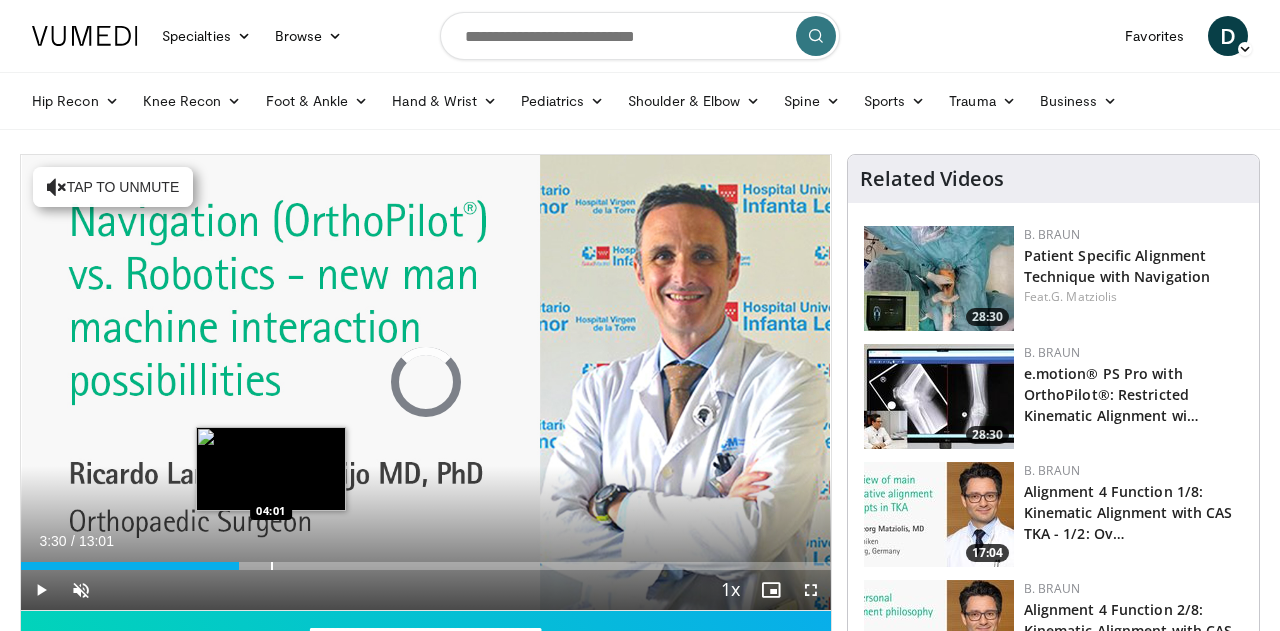 click on "Loaded :  0.00% 03:30 04:01" at bounding box center [426, 560] 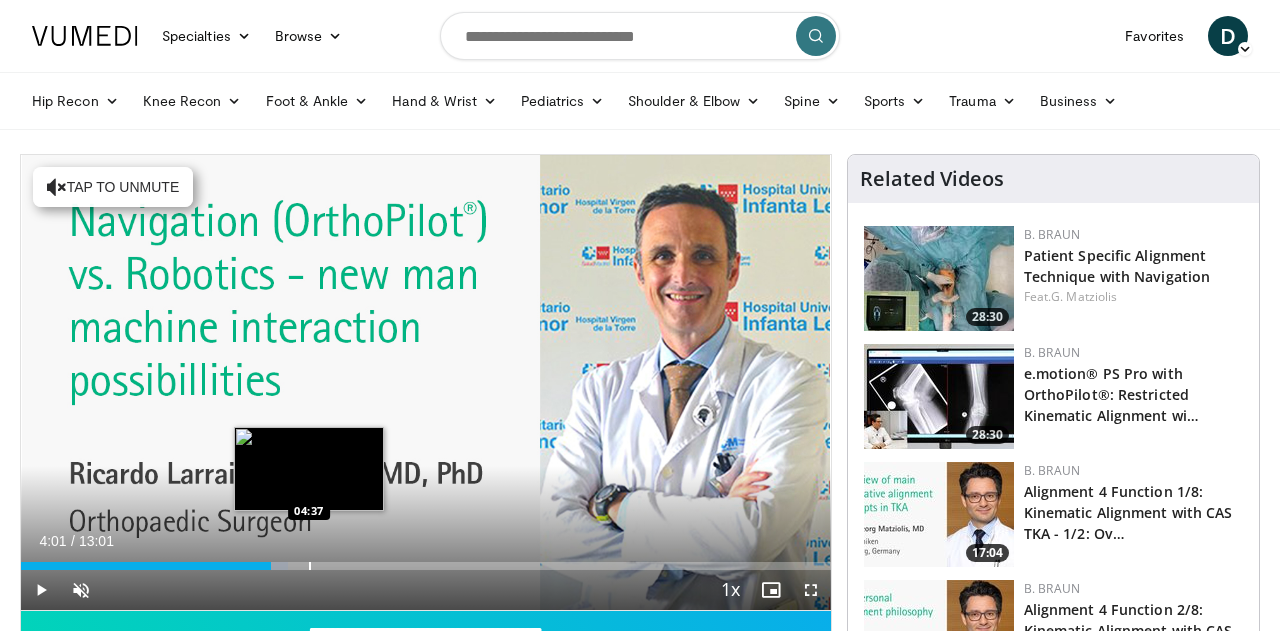 click on "Loaded :  32.98% 04:01 04:37" at bounding box center [426, 560] 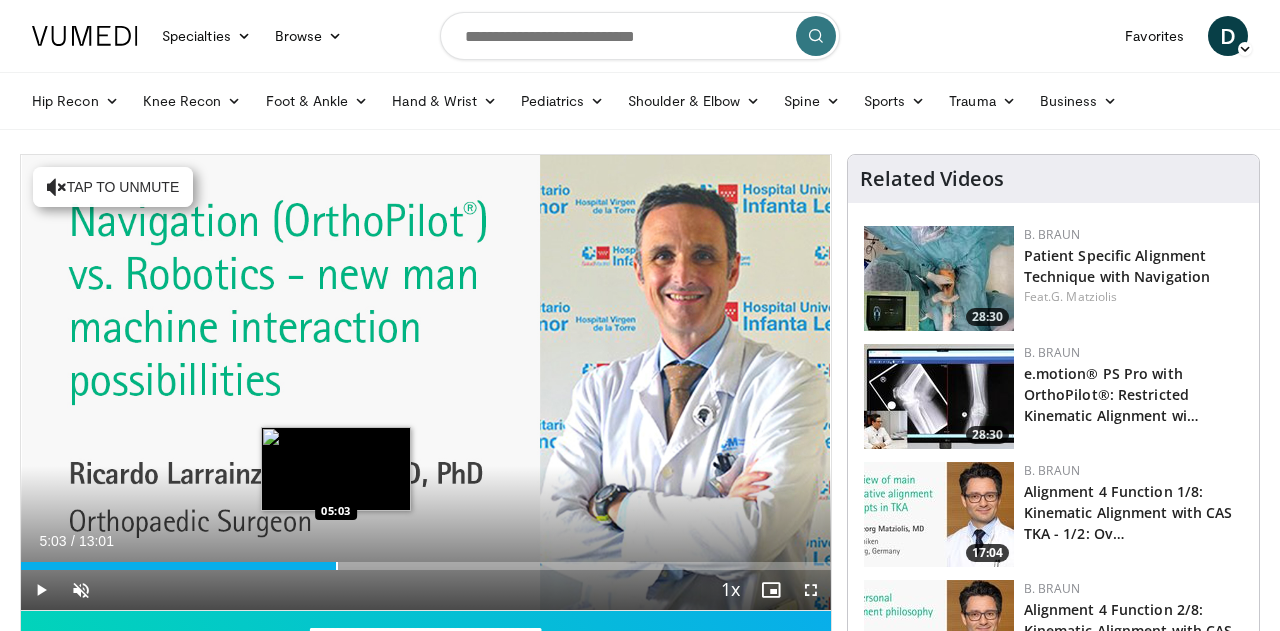 click on "Loaded :  39.33% 05:03 05:03" at bounding box center [426, 560] 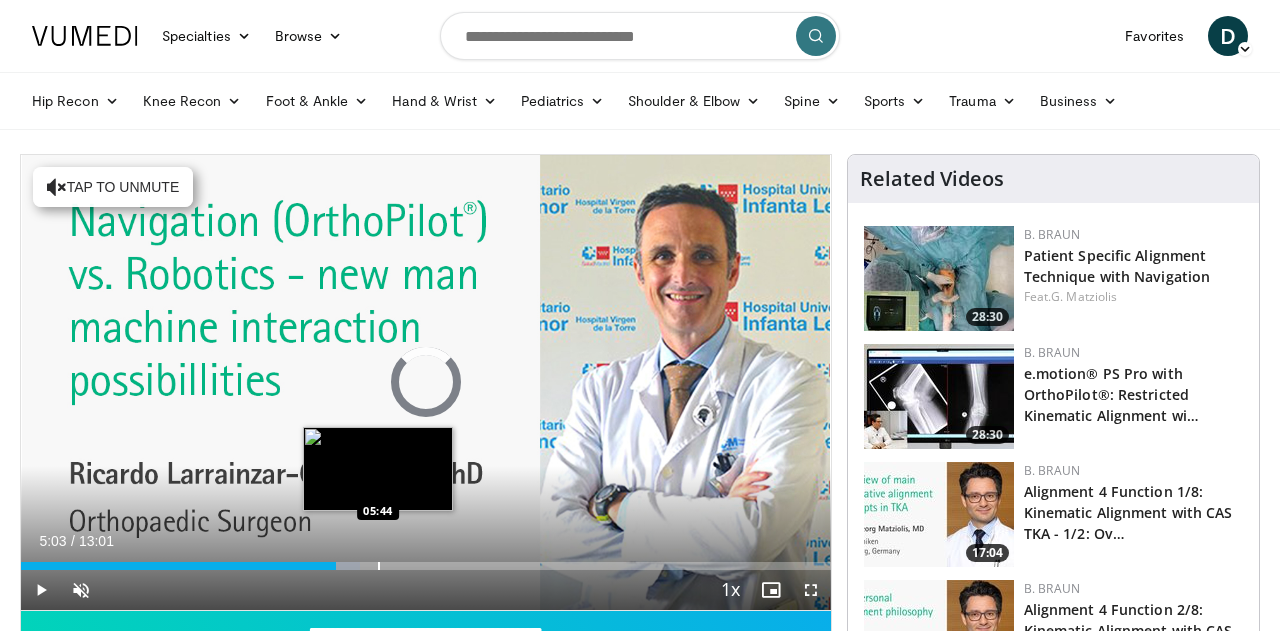 click on "Loaded :  41.87% 05:03 05:44" at bounding box center [426, 560] 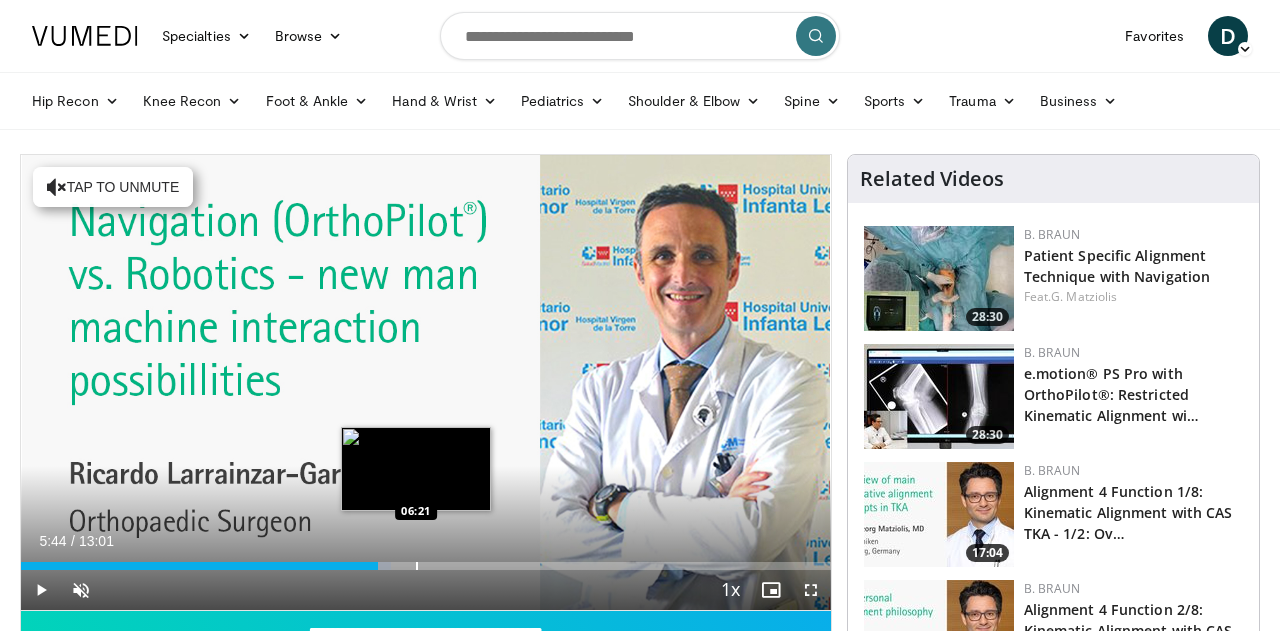 click at bounding box center [417, 566] 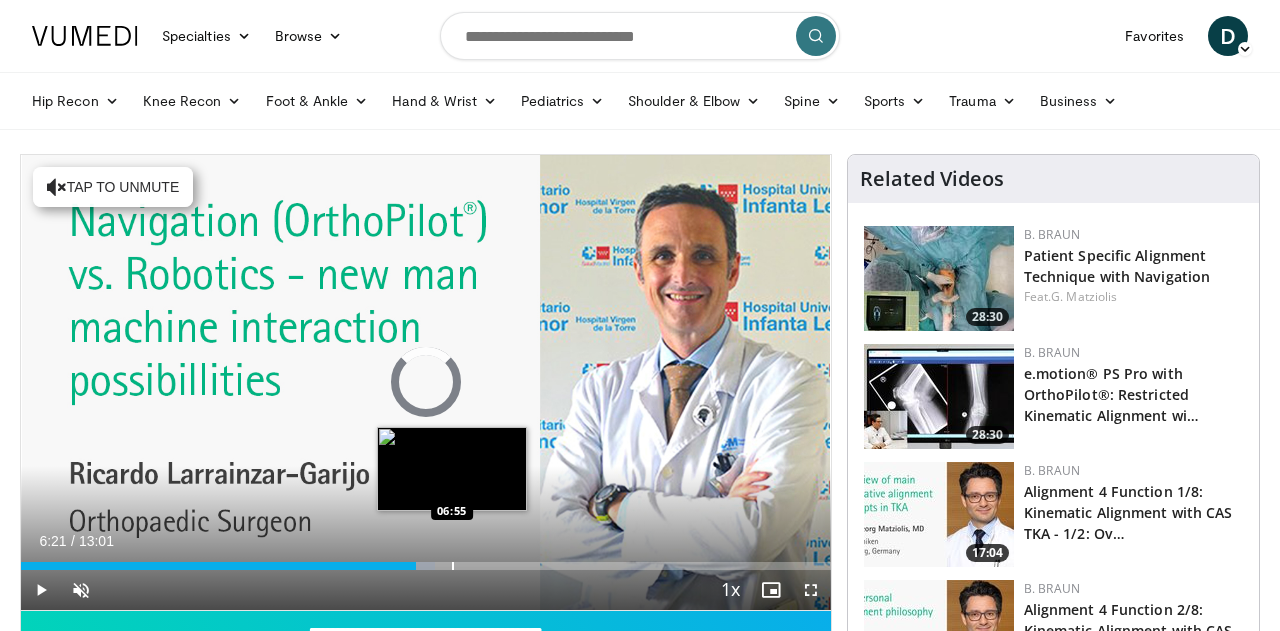 click at bounding box center [453, 566] 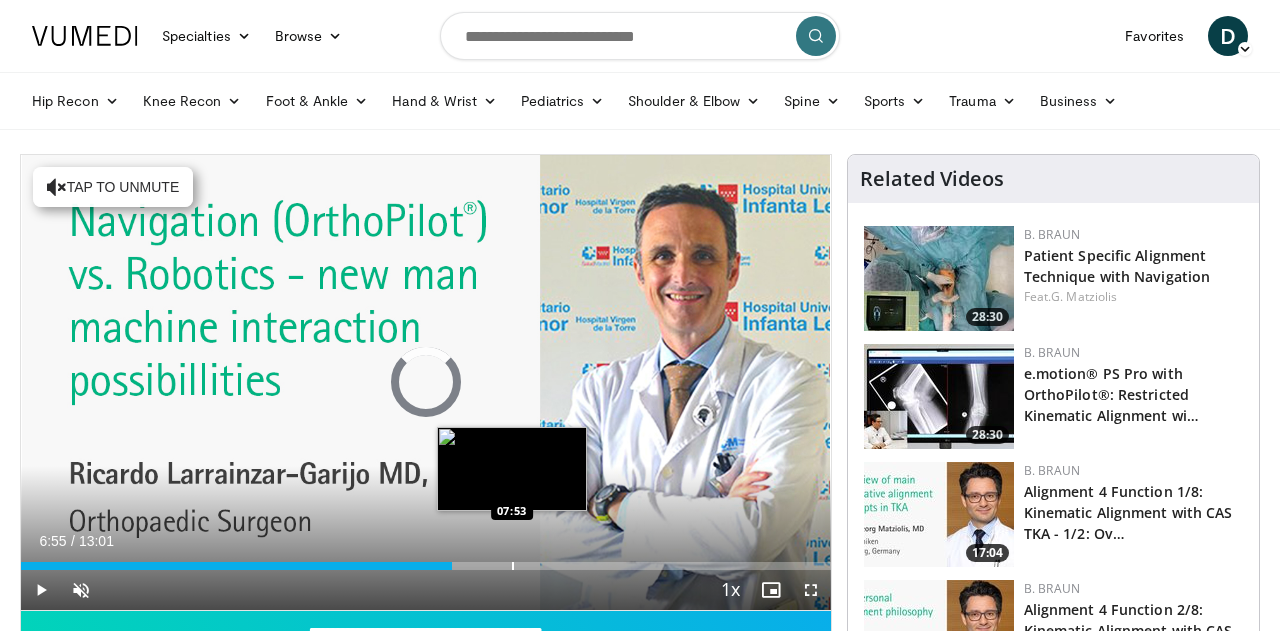 click at bounding box center [513, 566] 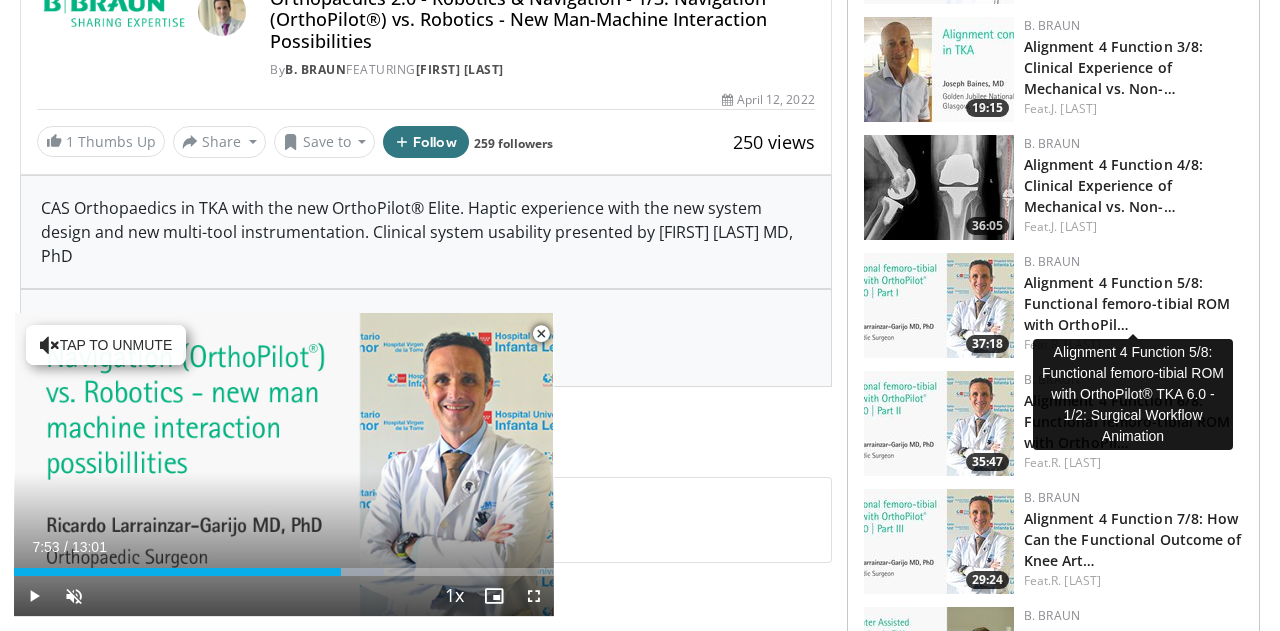 scroll, scrollTop: 720, scrollLeft: 0, axis: vertical 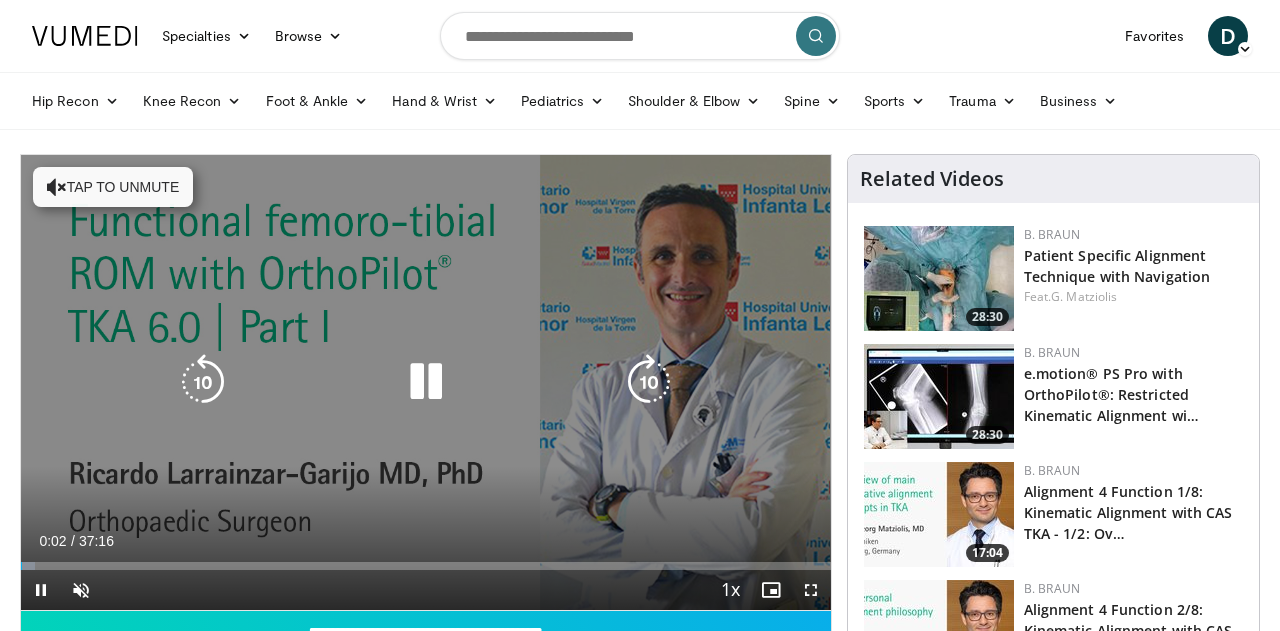 click at bounding box center (426, 382) 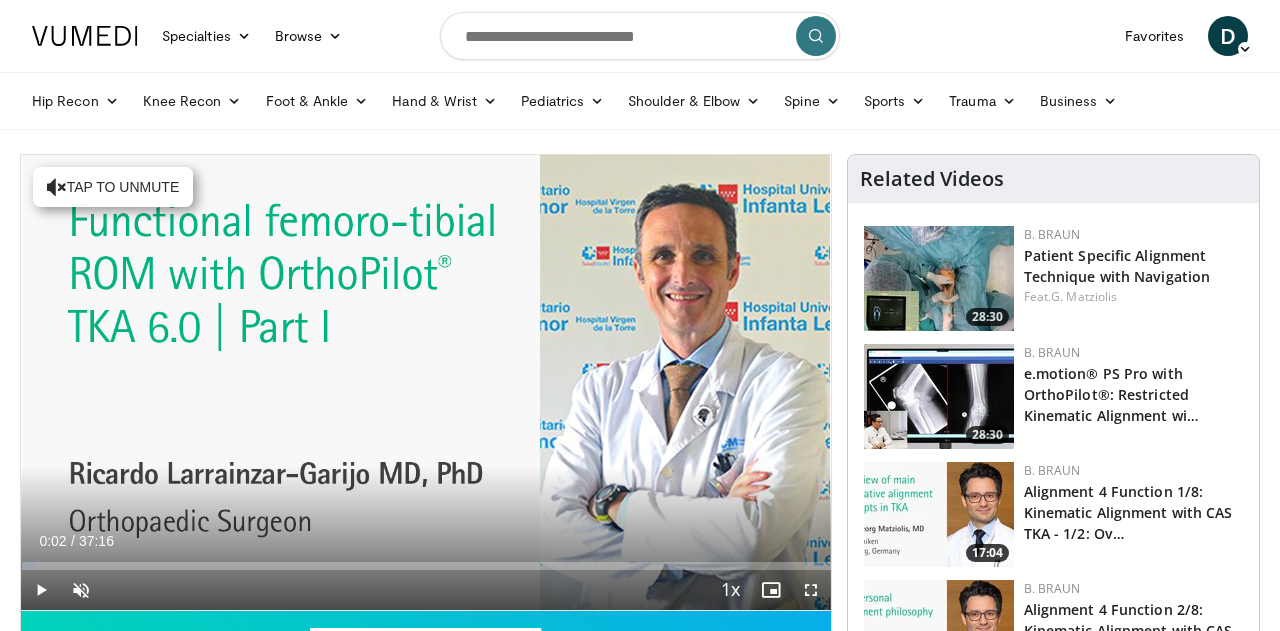 click on "10 seconds
Tap to unmute" at bounding box center [426, 382] 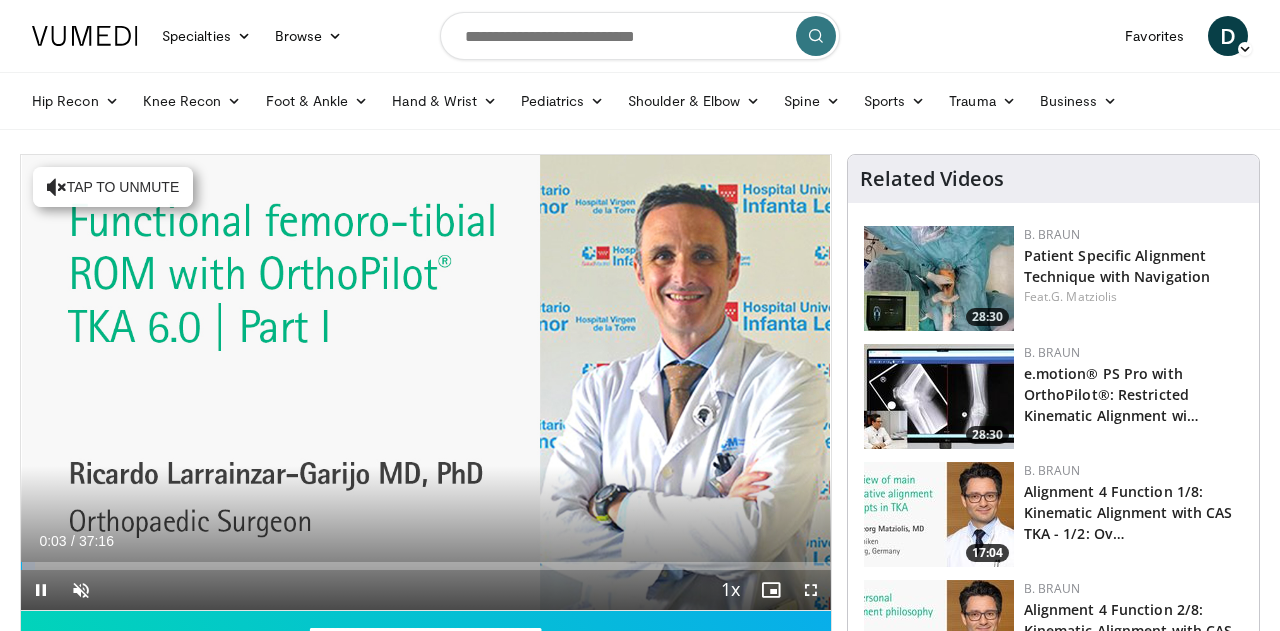 click on "10 seconds
Tap to unmute" at bounding box center (426, 382) 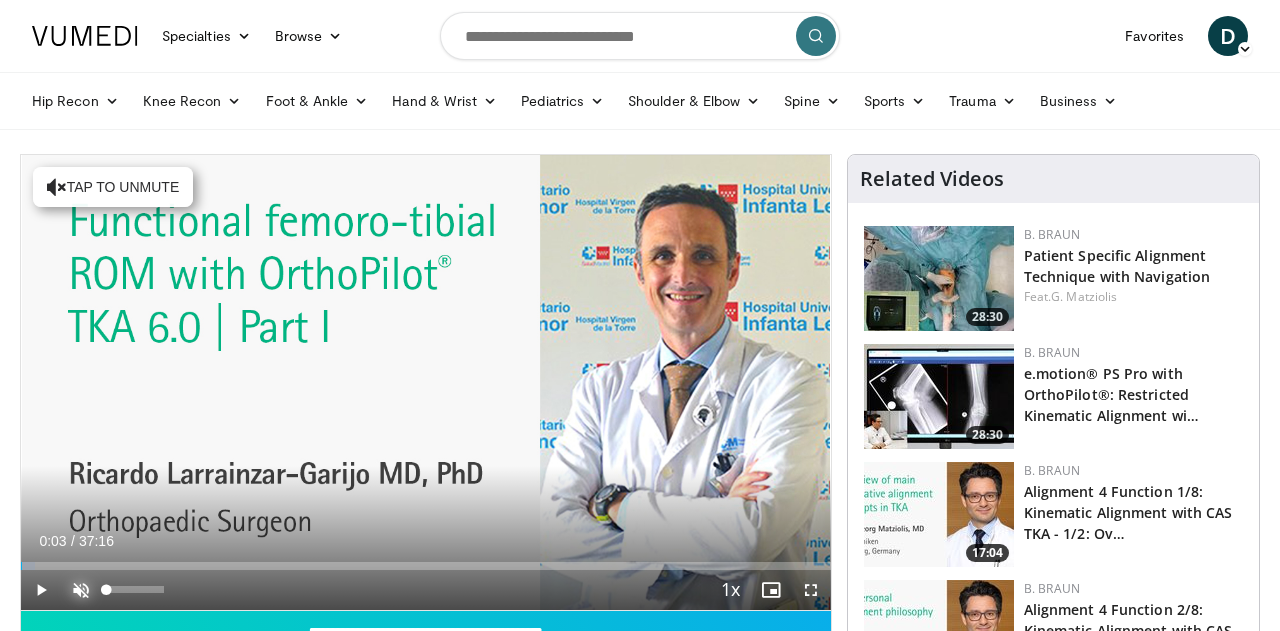 click at bounding box center (81, 590) 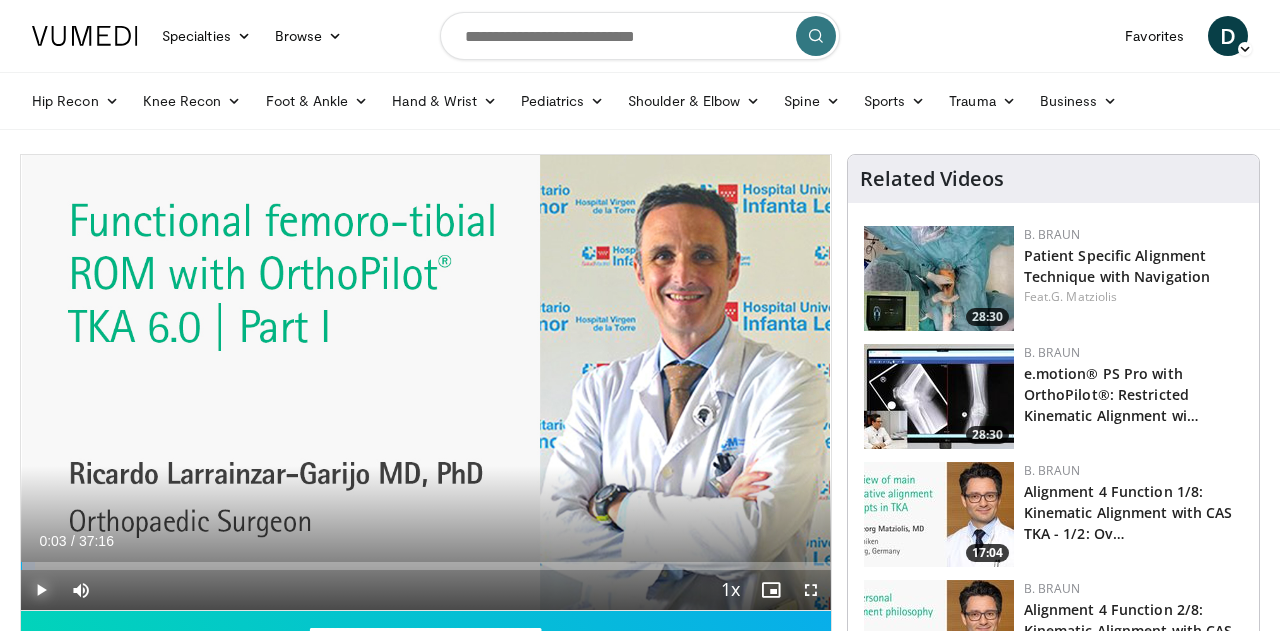 click at bounding box center (41, 590) 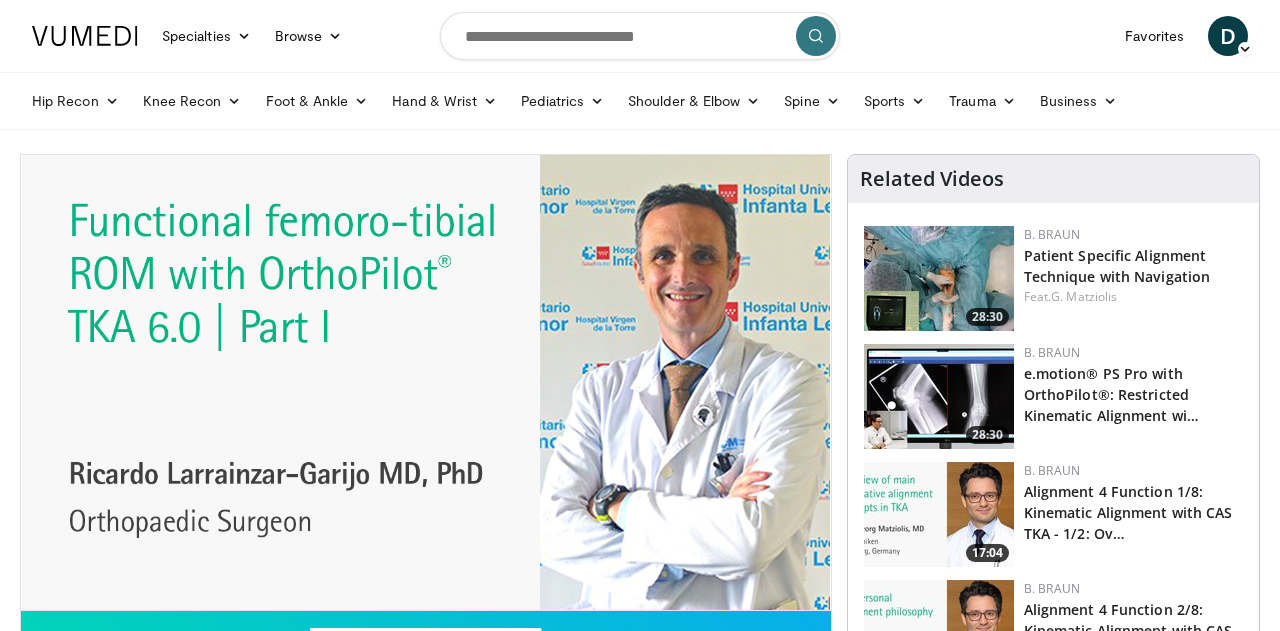 click on "Hip Recon
Hip Arthroplasty
Revision Hip Arthroplasty
Hip Preservation
Knee Recon
Knee Arthroplasty
Revision Knee Arthroplasty
Knee Preservation
Foot & Ankle
Forefoot
Midfoot
Hindfoot
Ankle
Hand & Wrist
Hand Hip" at bounding box center (640, 101) 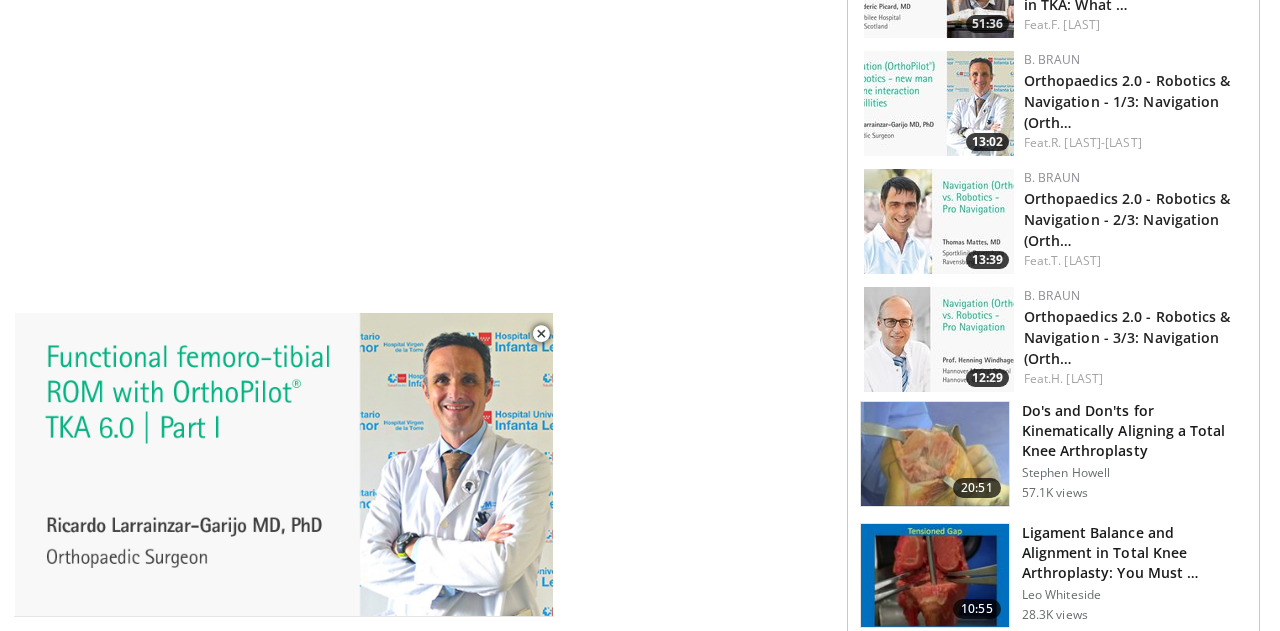 scroll, scrollTop: 1240, scrollLeft: 0, axis: vertical 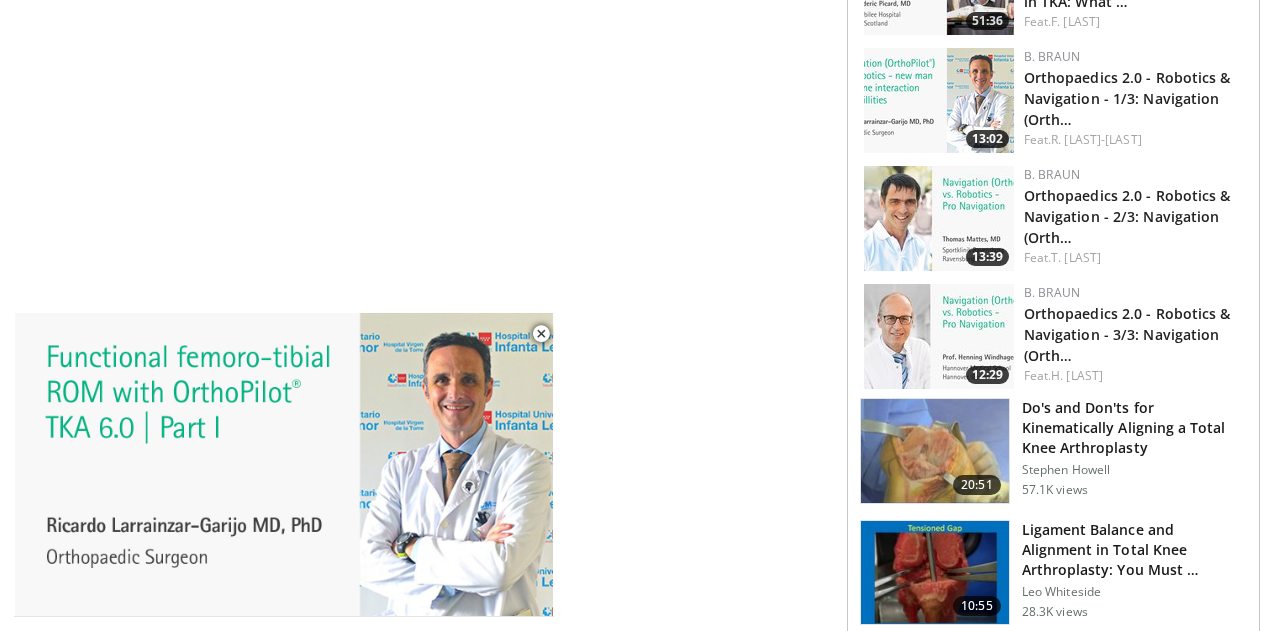 click at bounding box center (939, 336) 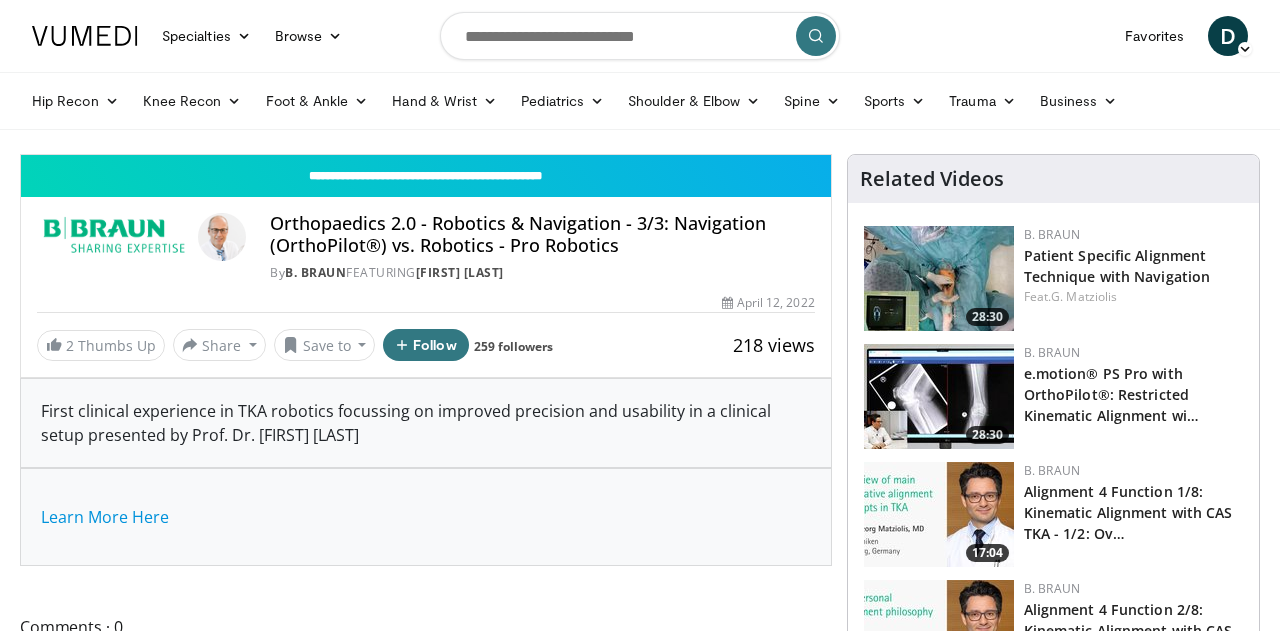 scroll, scrollTop: 0, scrollLeft: 0, axis: both 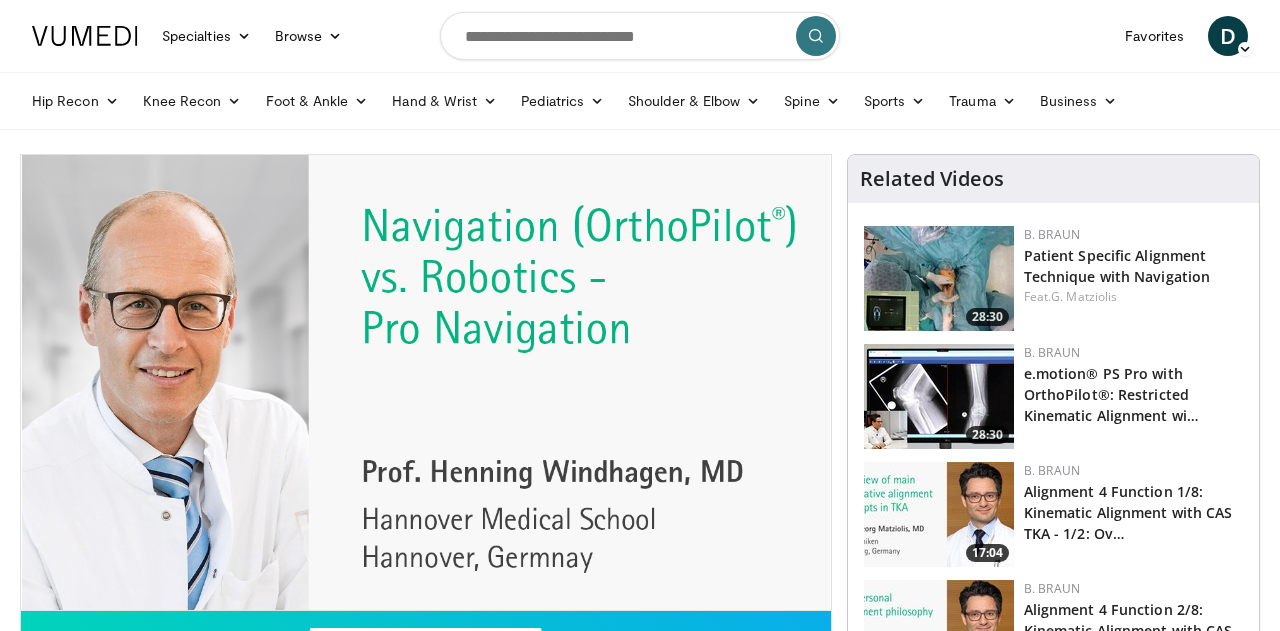 click on "10 seconds
Tap to unmute" at bounding box center (426, 382) 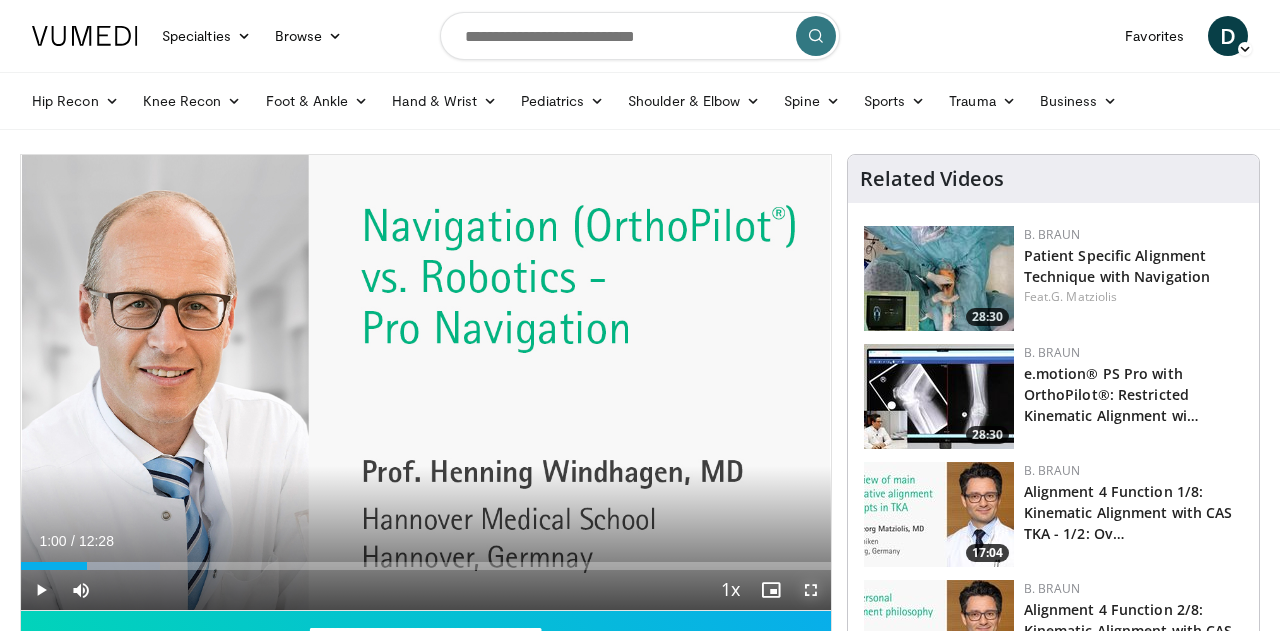 click at bounding box center [811, 590] 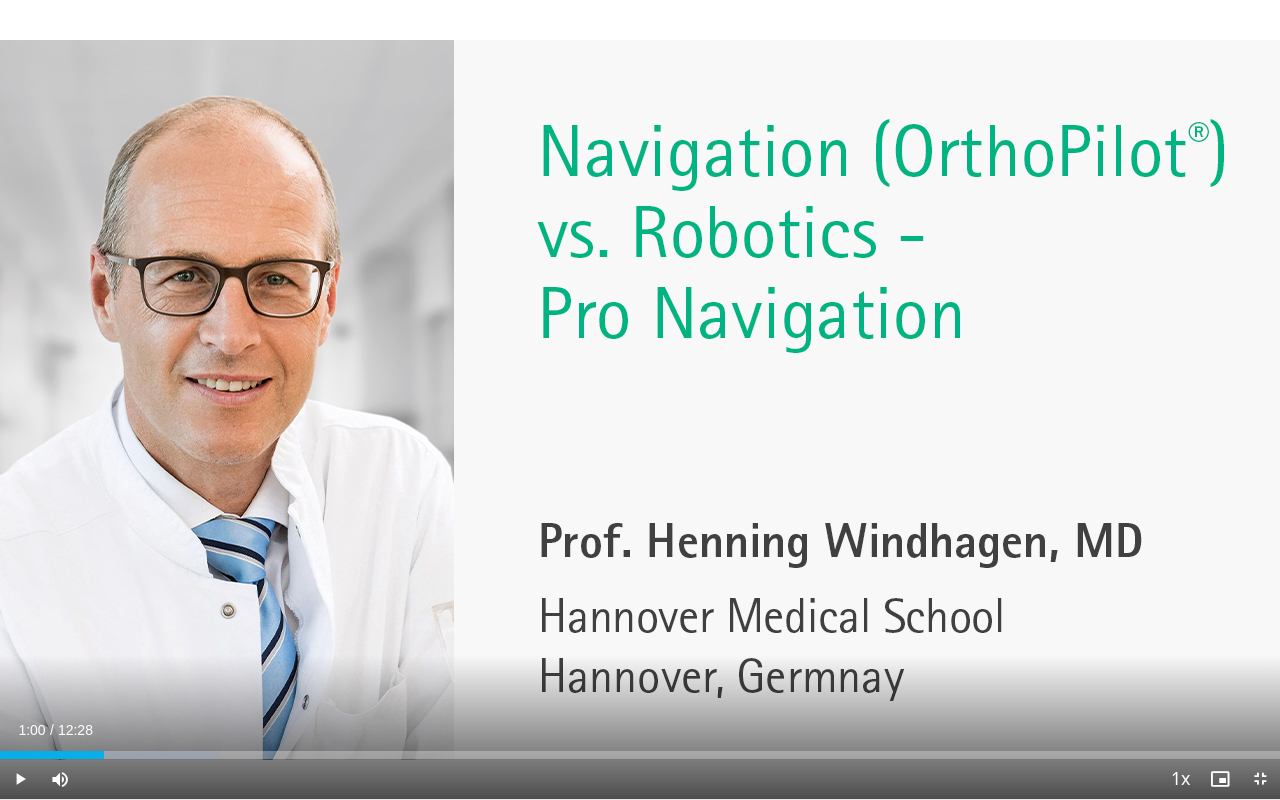click on "10 seconds
Tap to unmute" at bounding box center (640, 399) 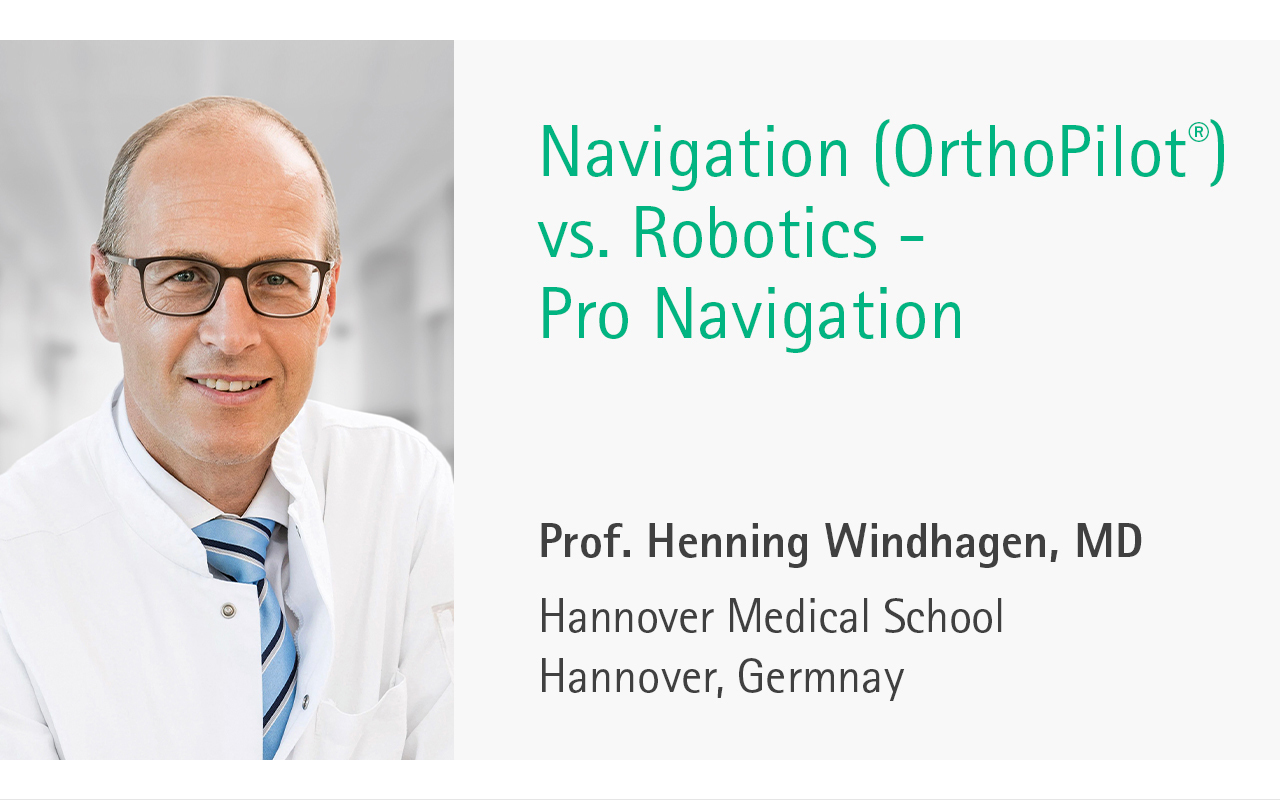 click on "10 seconds
Tap to unmute" at bounding box center [640, 399] 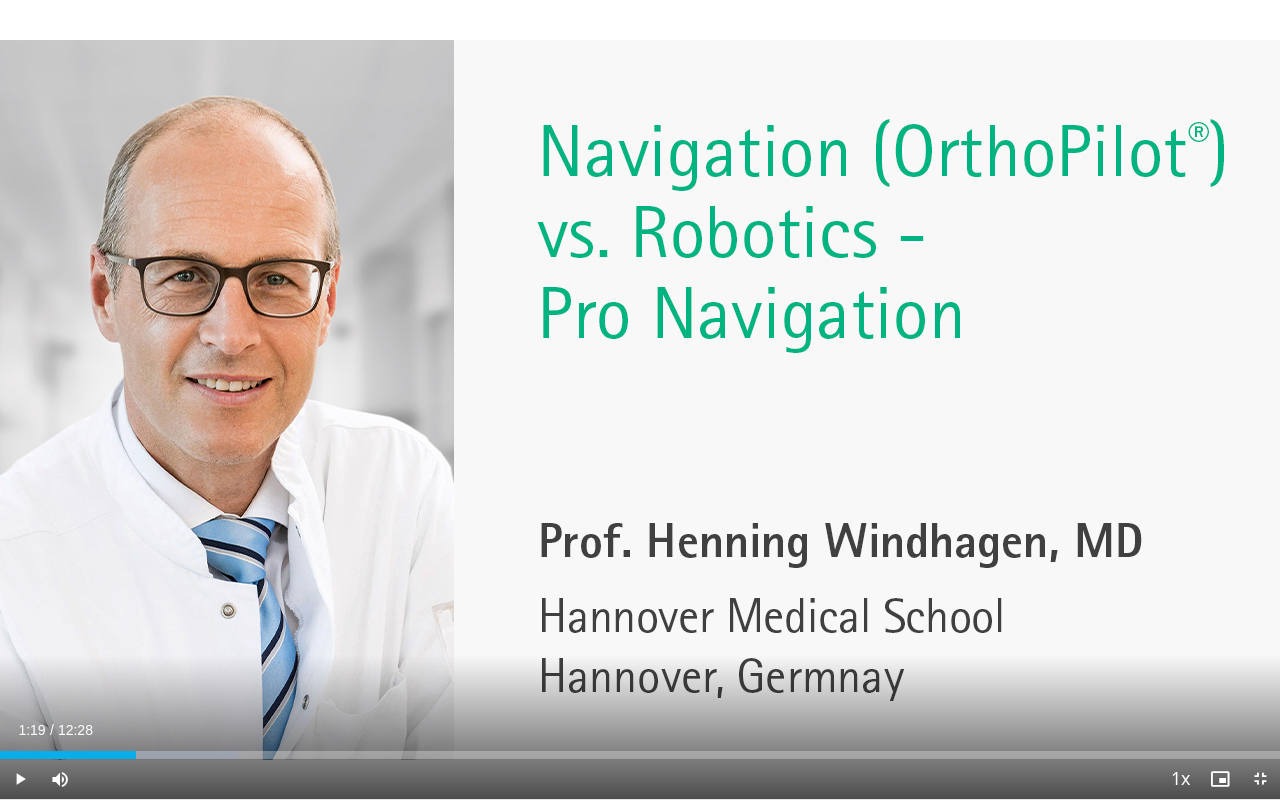 click on "10 seconds
Tap to unmute" at bounding box center (640, 399) 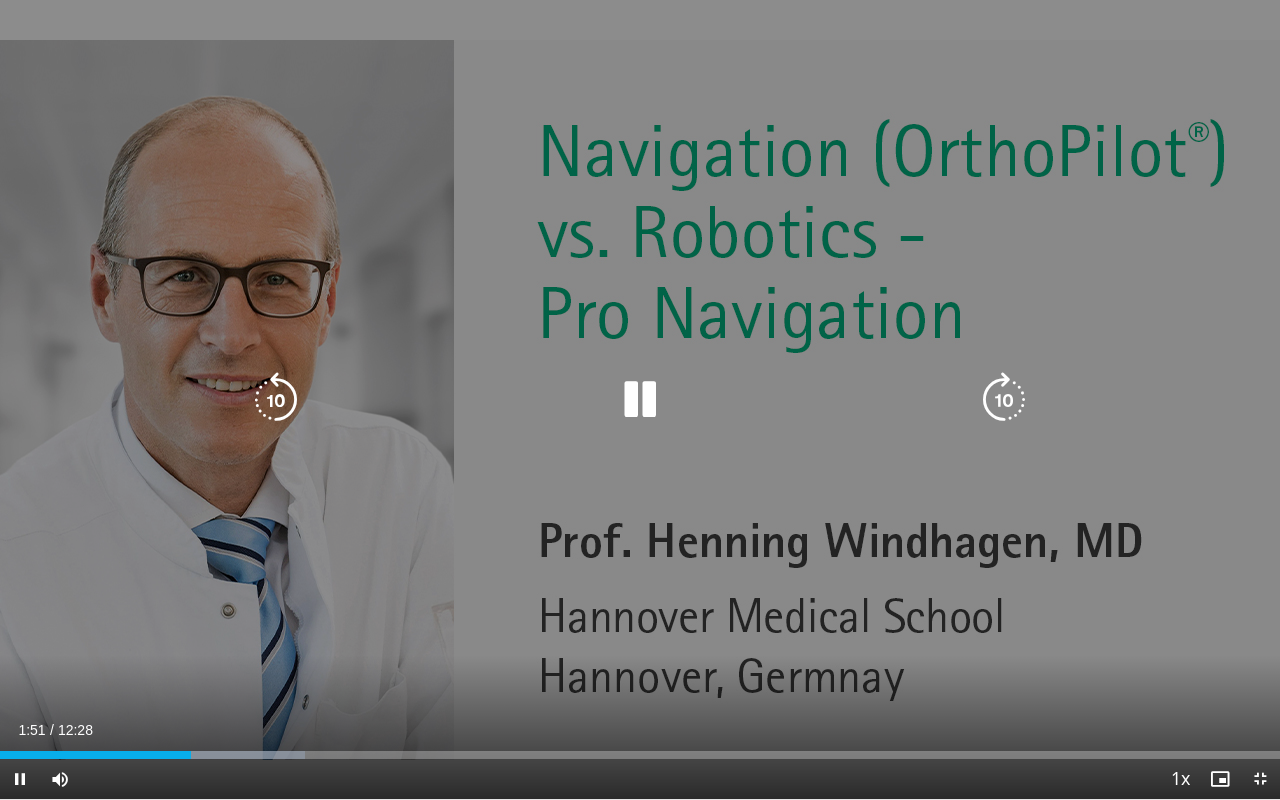 click on "10 seconds
Tap to unmute" at bounding box center (640, 399) 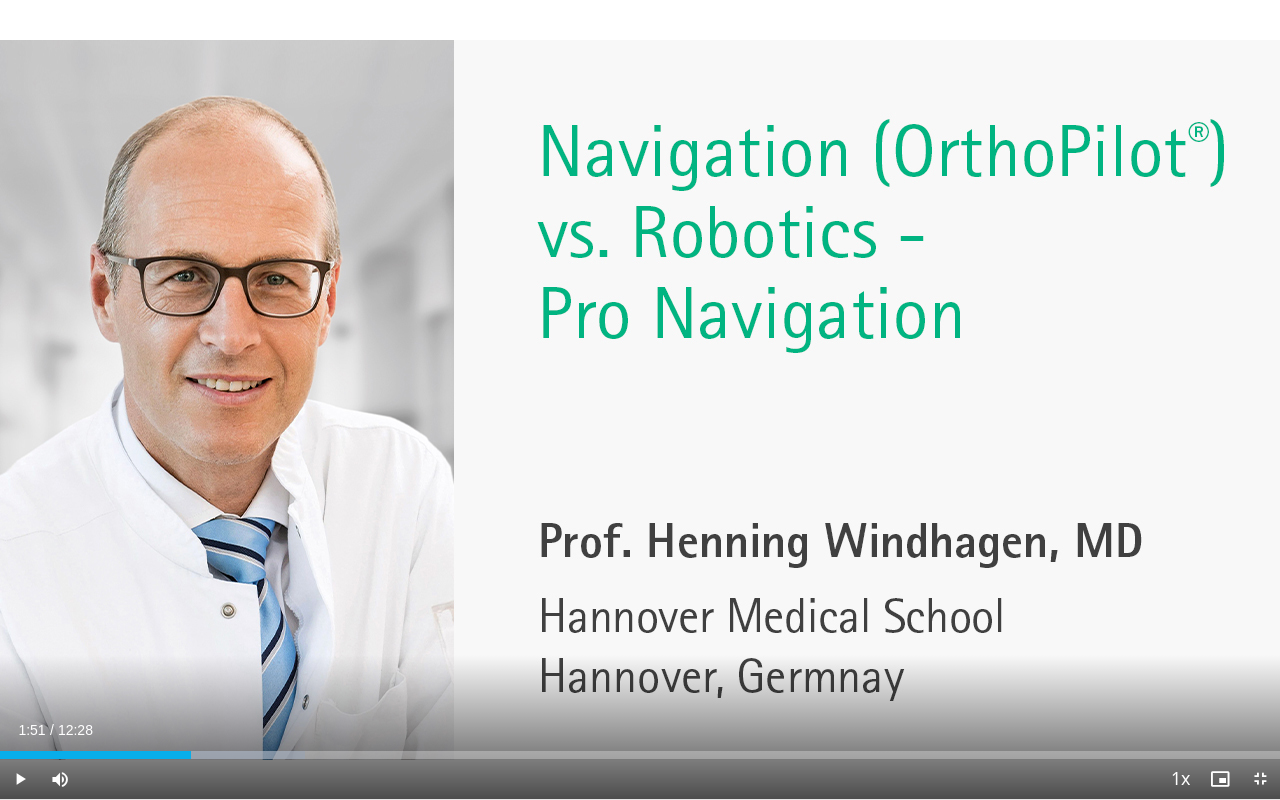 click on "10 seconds
Tap to unmute" at bounding box center (640, 399) 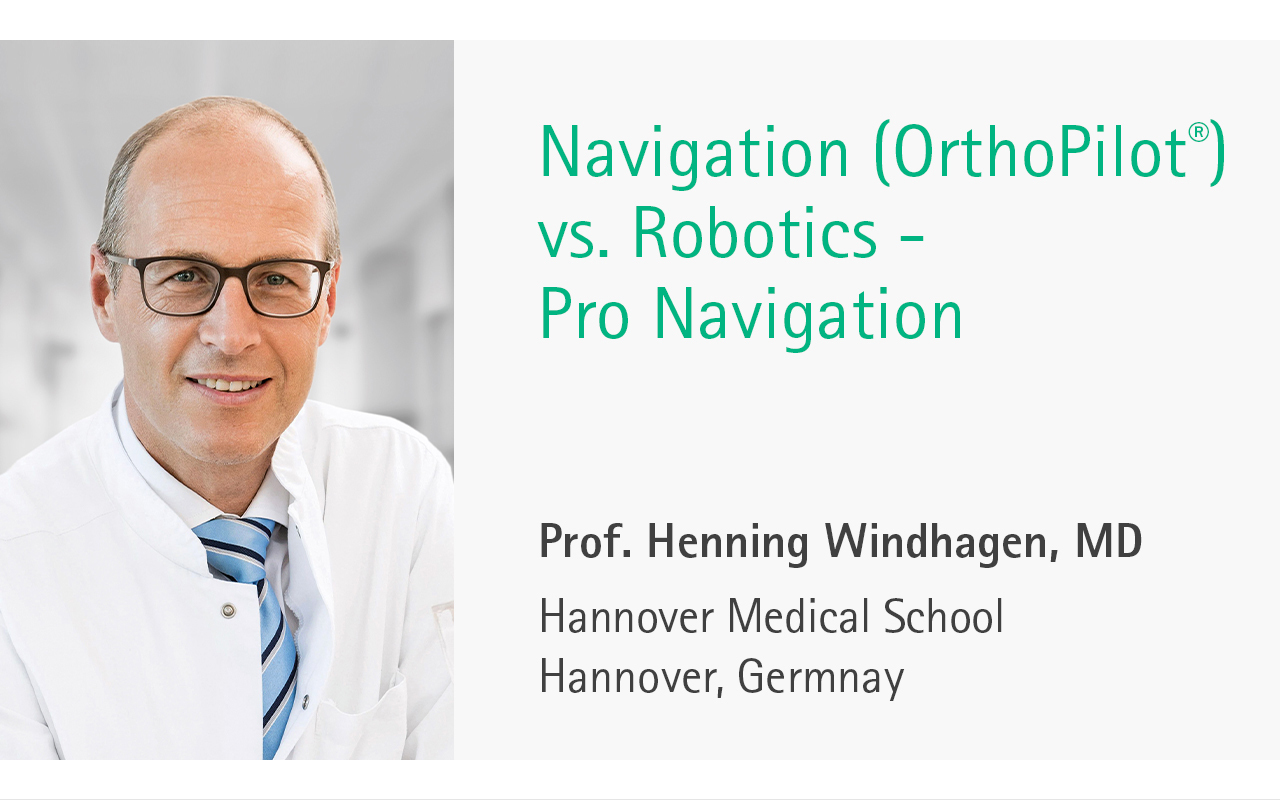 click on "10 seconds
Tap to unmute" at bounding box center [640, 399] 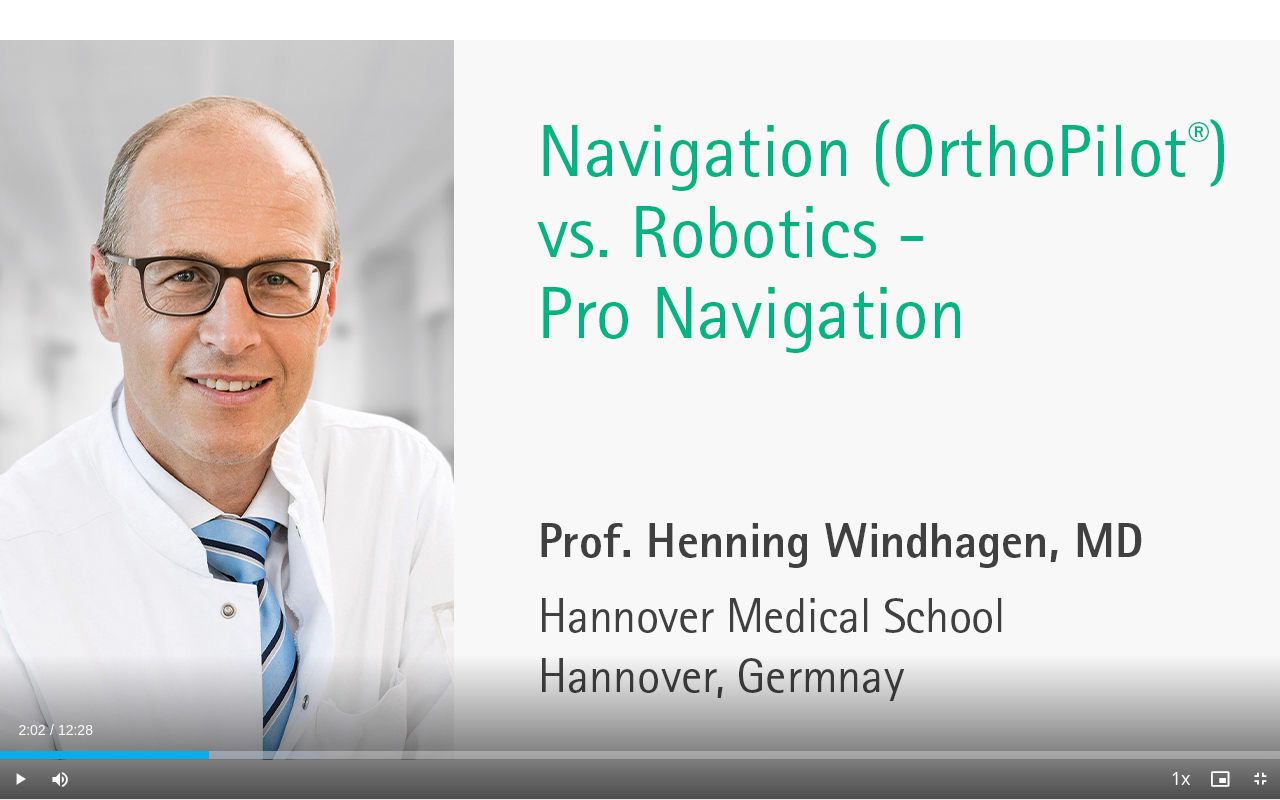 click on "10 seconds
Tap to unmute" at bounding box center (640, 399) 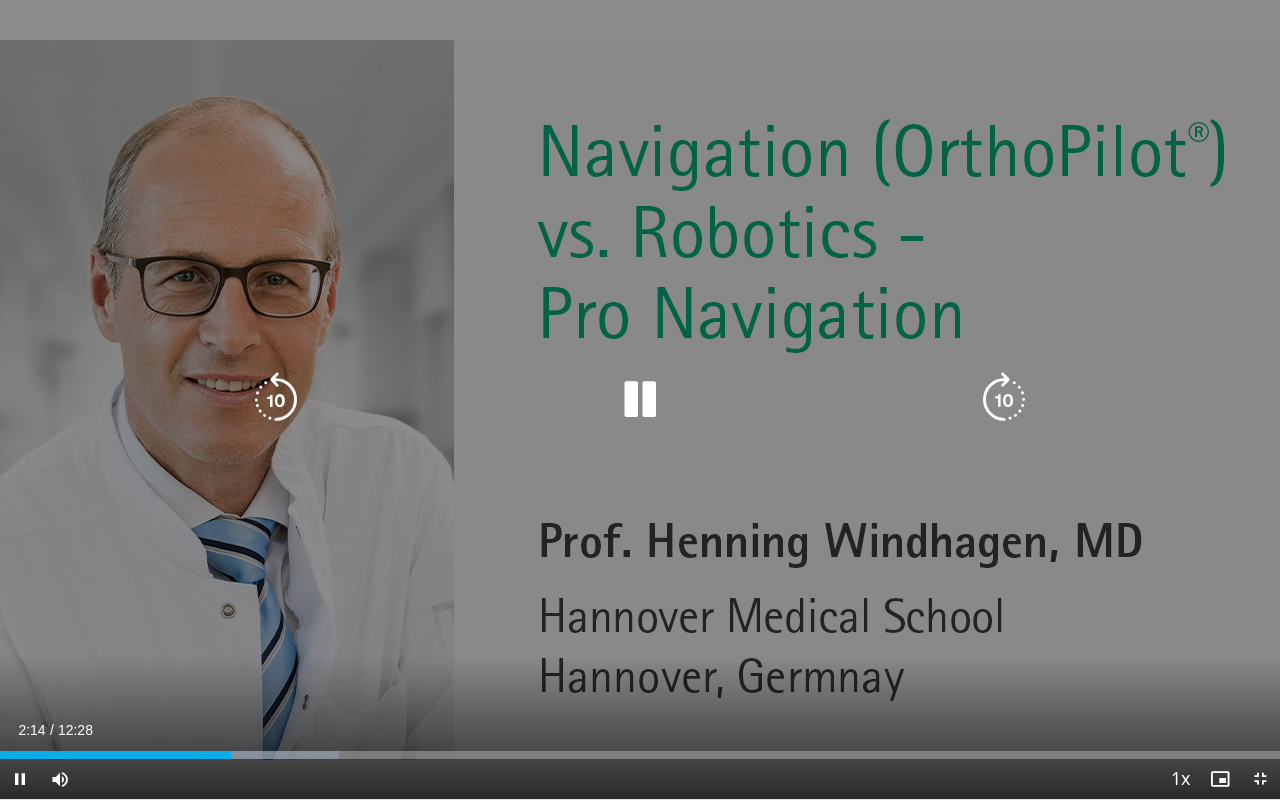 click on "10 seconds
Tap to unmute" at bounding box center [640, 399] 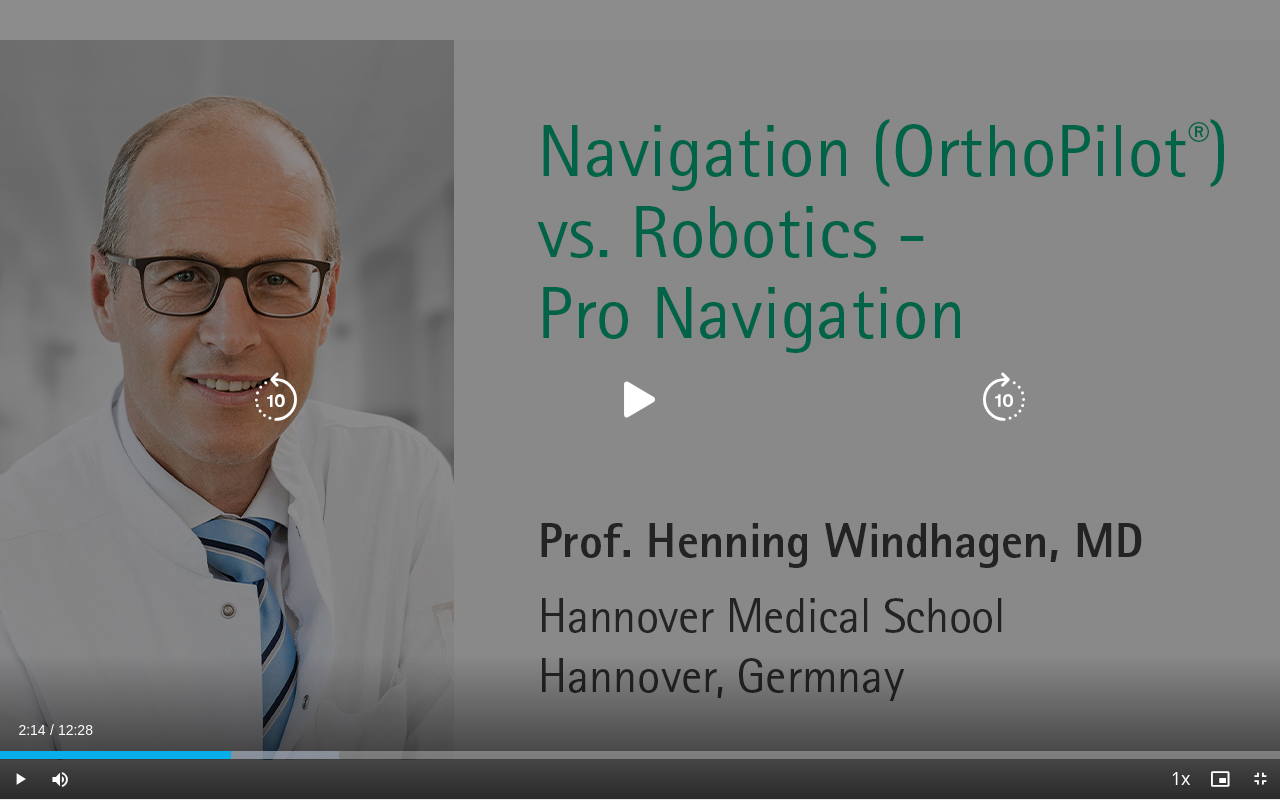 click on "10 seconds
Tap to unmute" at bounding box center [640, 399] 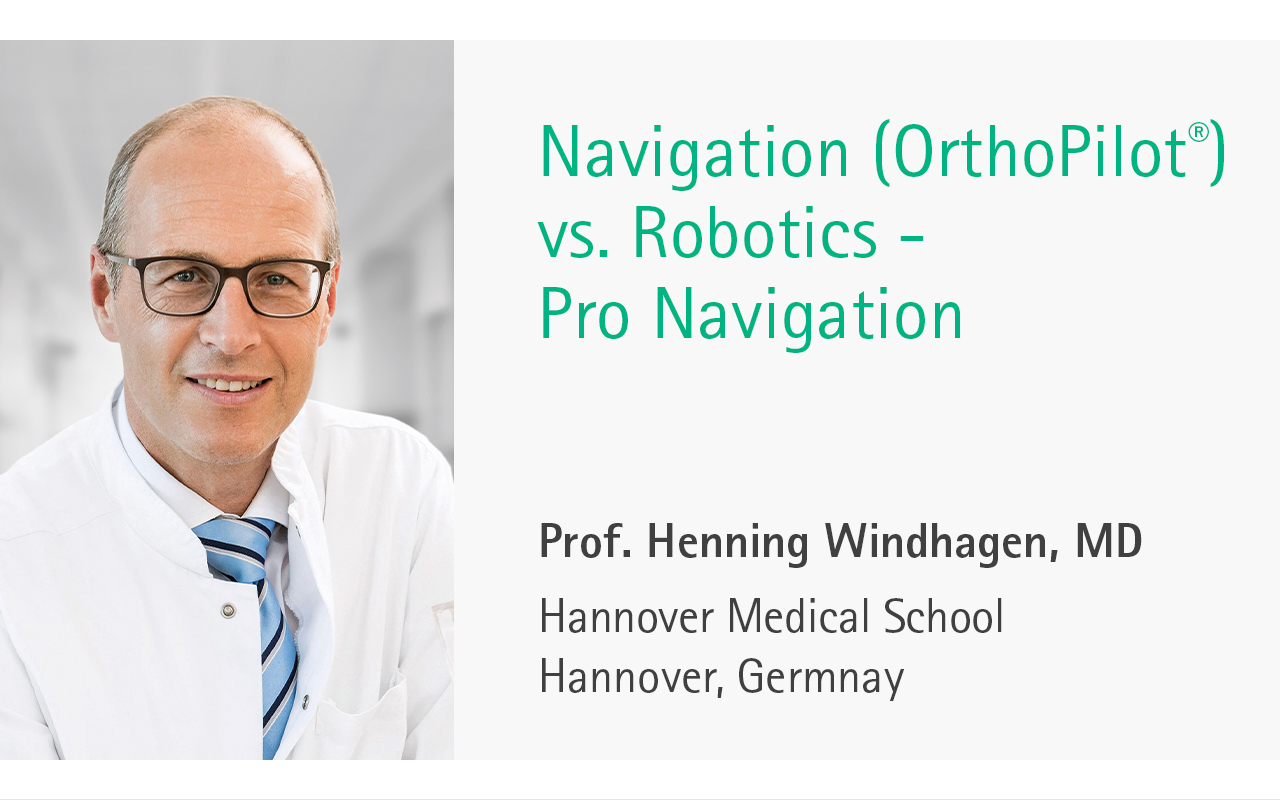 click on "10 seconds
Tap to unmute" at bounding box center (640, 399) 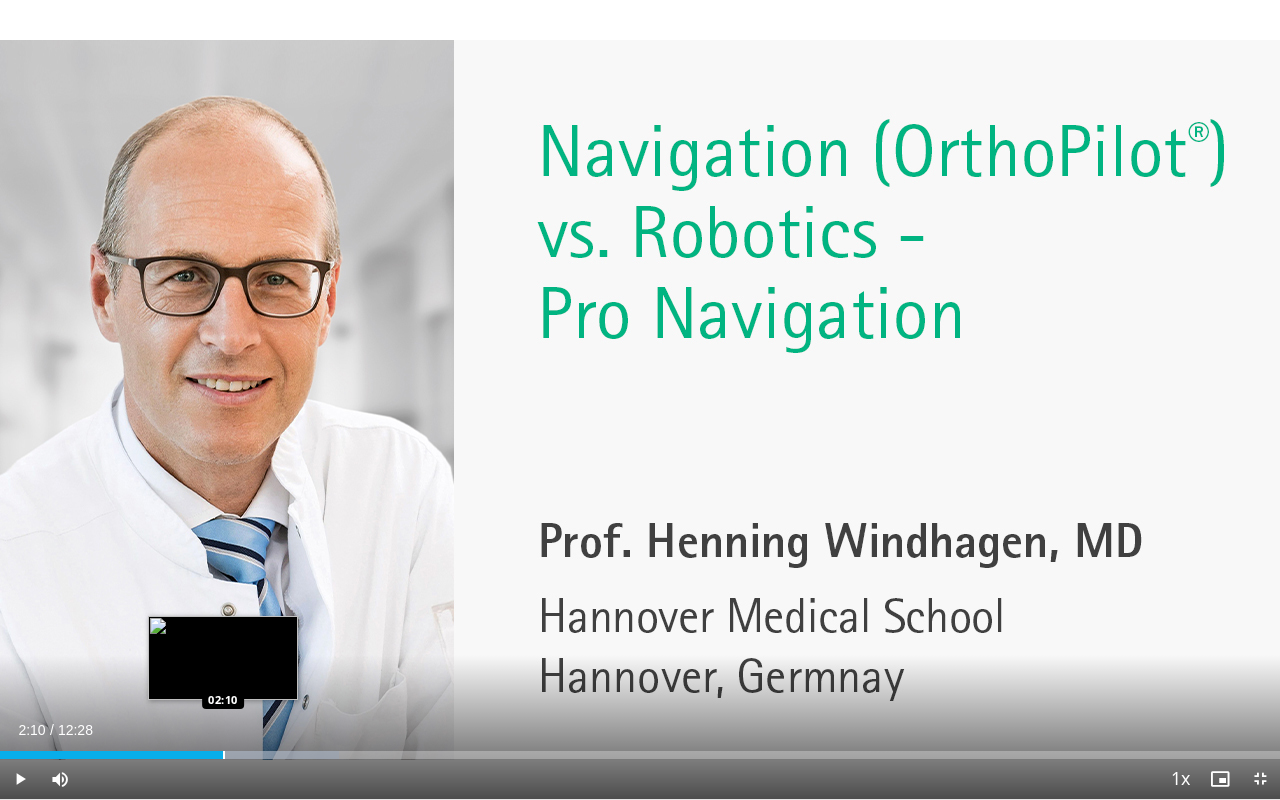 click on "Loaded :  26.47% 02:10 02:10" at bounding box center [640, 749] 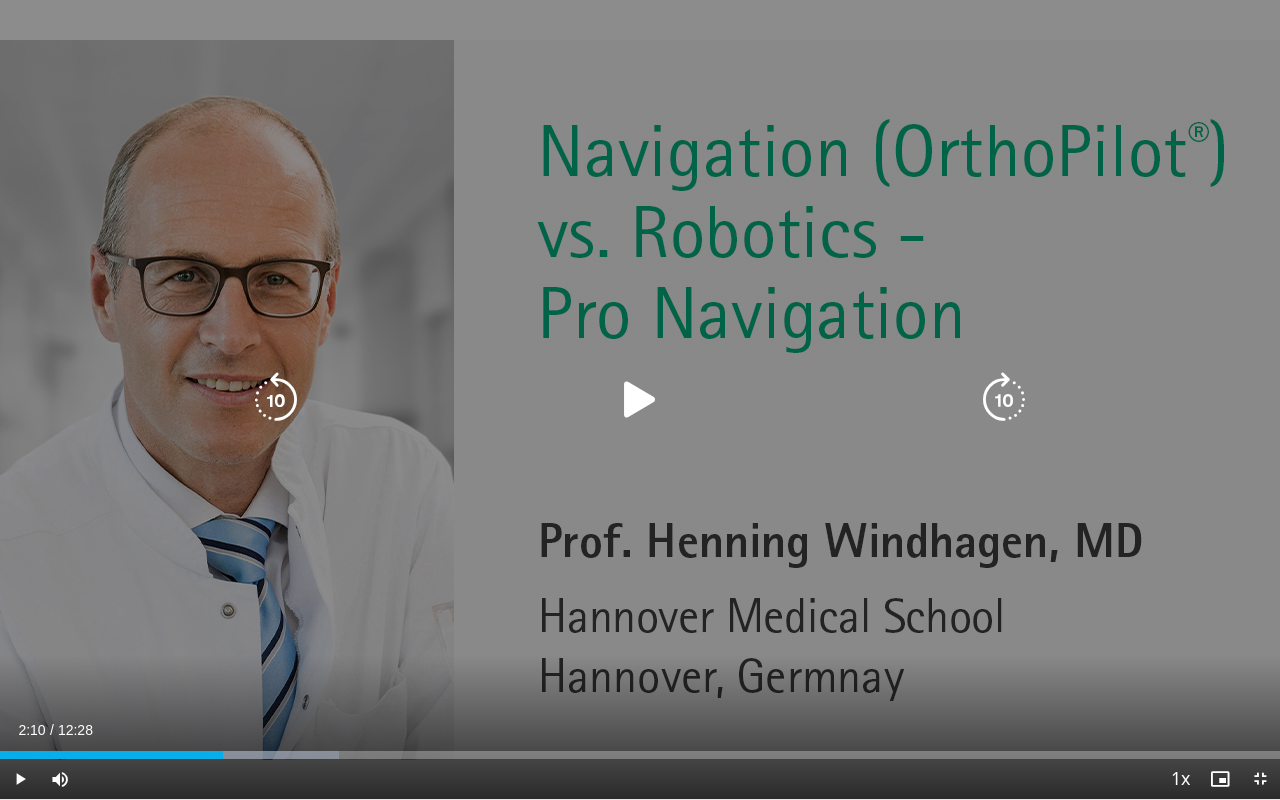 click on "10 seconds
Tap to unmute" at bounding box center (640, 399) 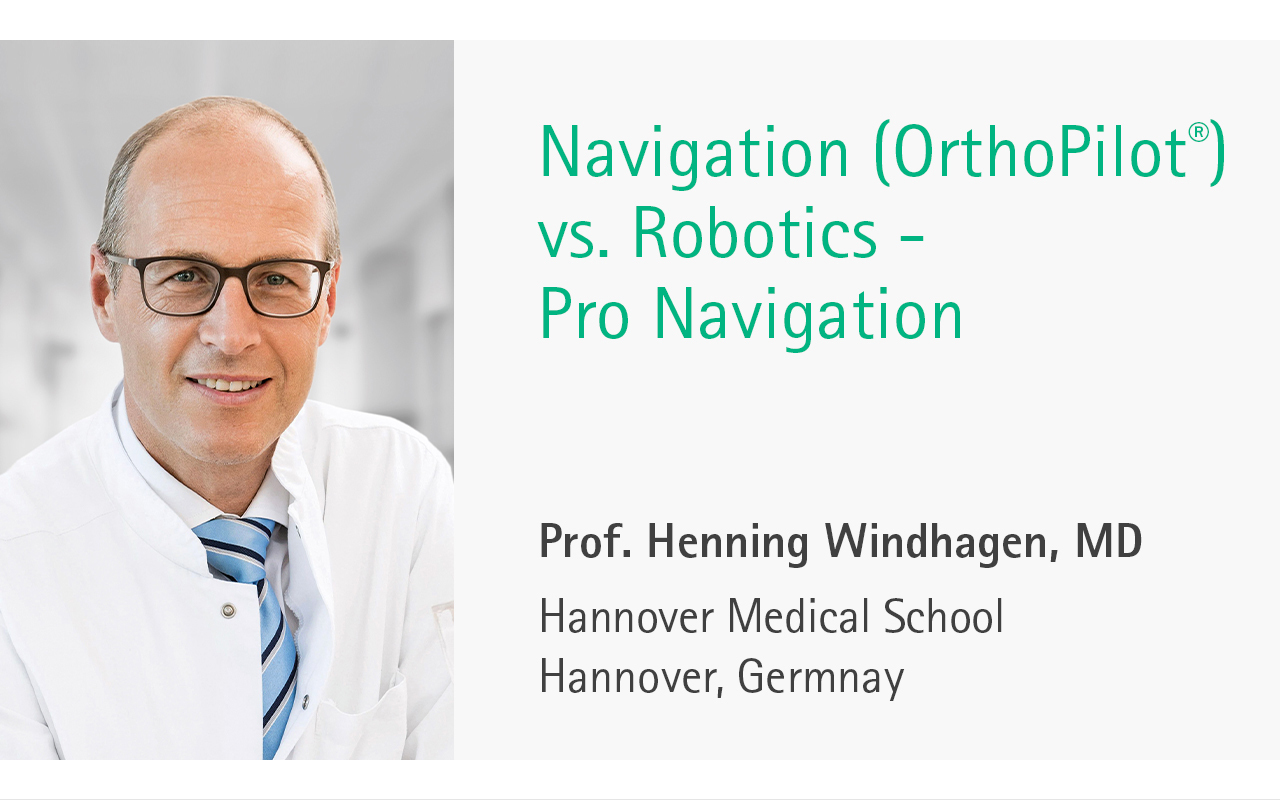 click on "10 seconds
Tap to unmute" at bounding box center [640, 399] 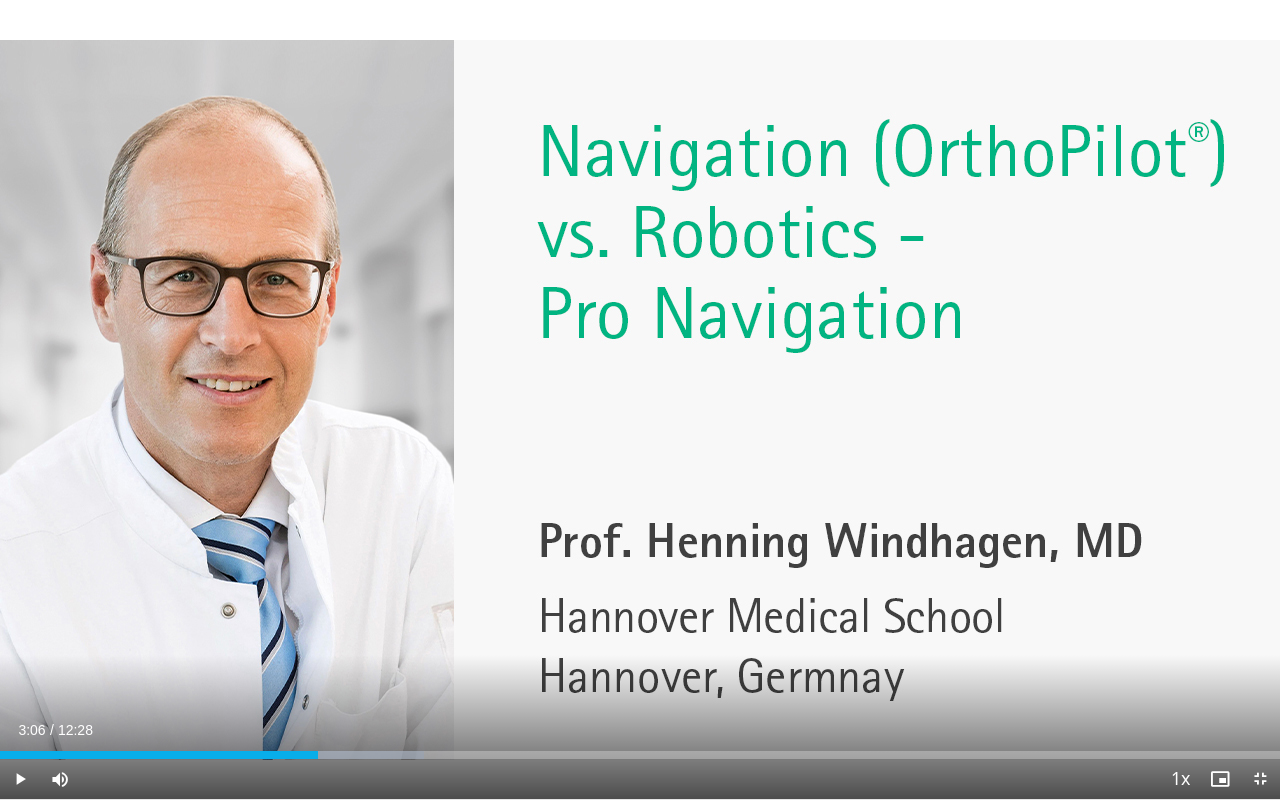 click on "10 seconds
Tap to unmute" at bounding box center (640, 399) 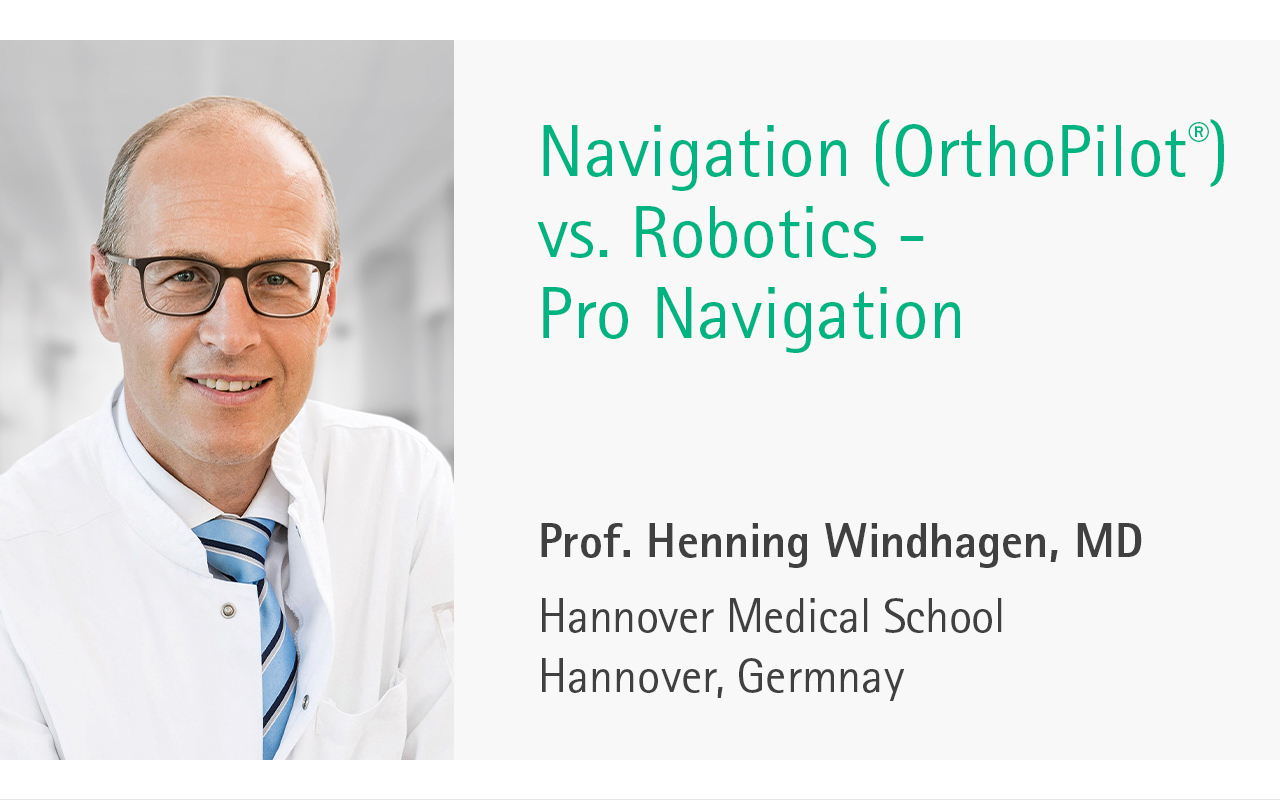 click on "10 seconds
Tap to unmute" at bounding box center (640, 399) 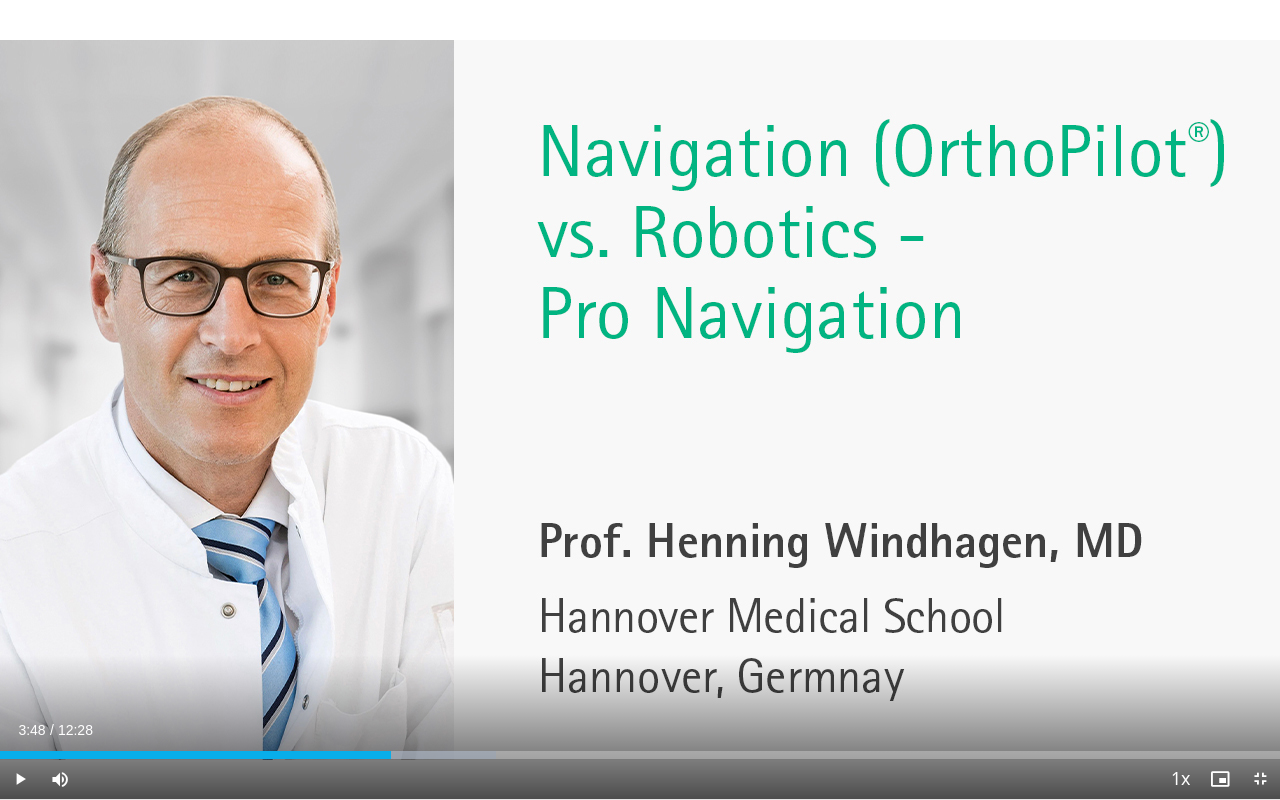 click on "10 seconds
Tap to unmute" at bounding box center (640, 399) 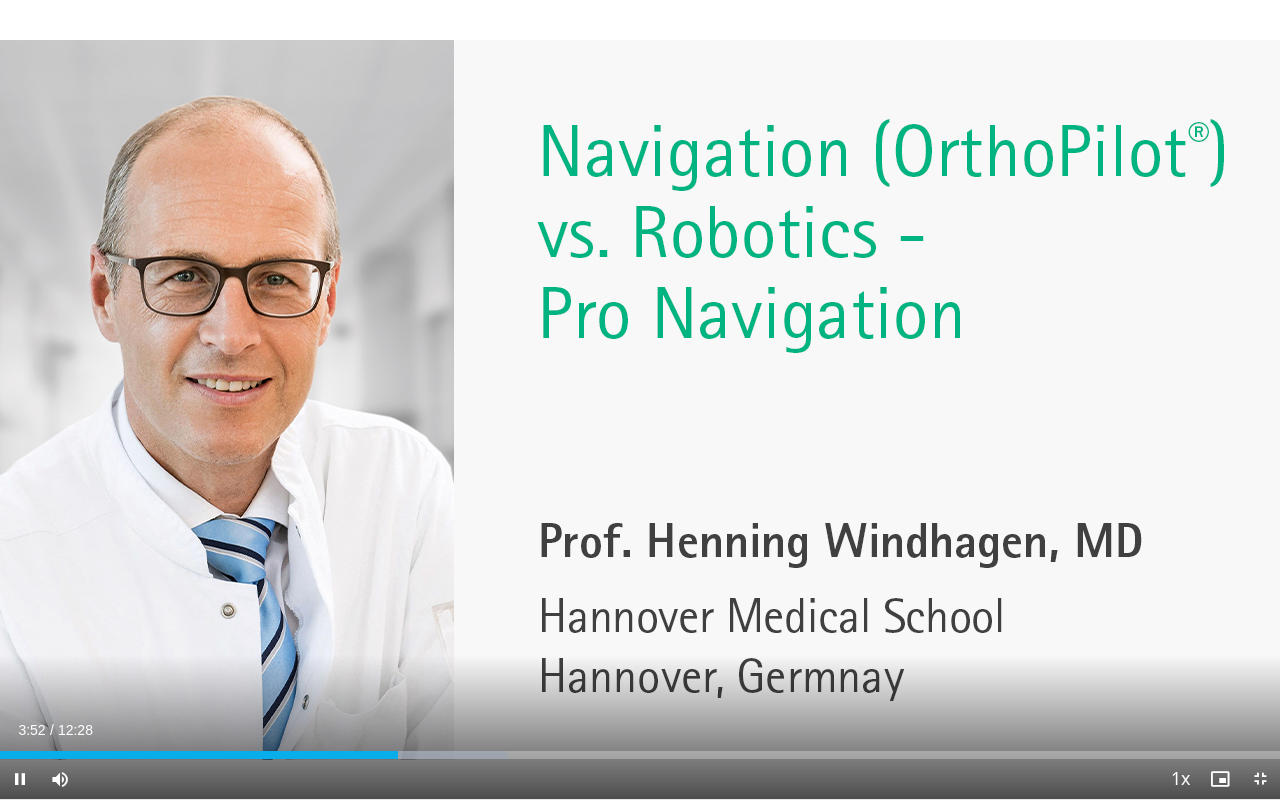 click on "10 seconds
Tap to unmute" at bounding box center [640, 399] 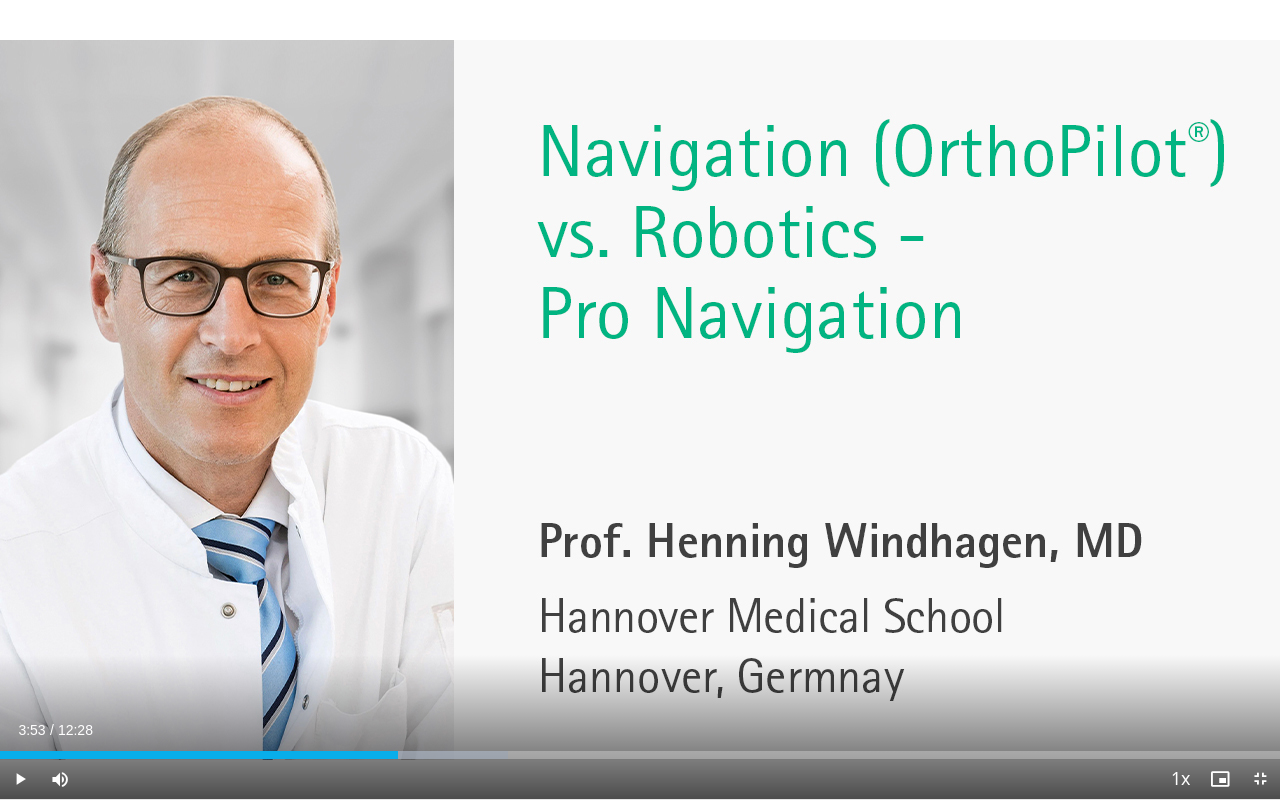 click on "10 seconds
Tap to unmute" at bounding box center [640, 399] 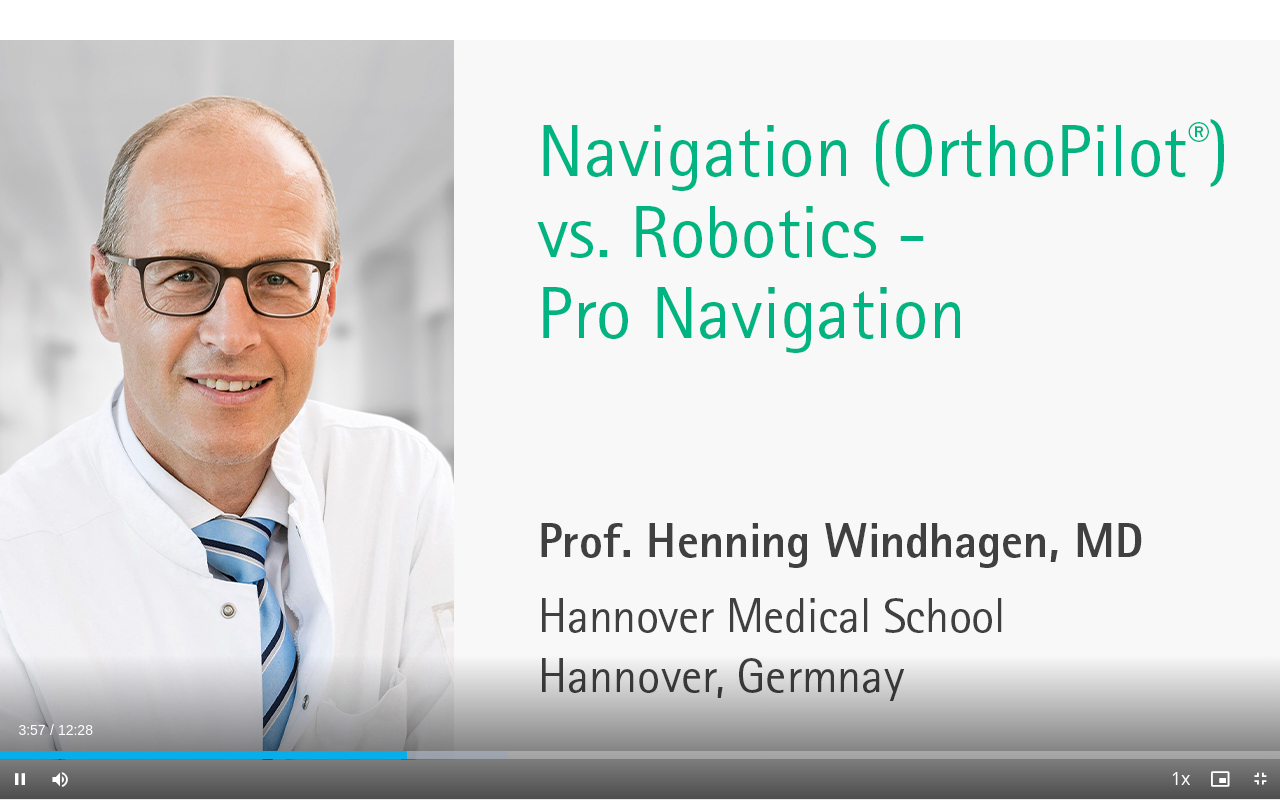 click on "10 seconds
Tap to unmute" at bounding box center (640, 399) 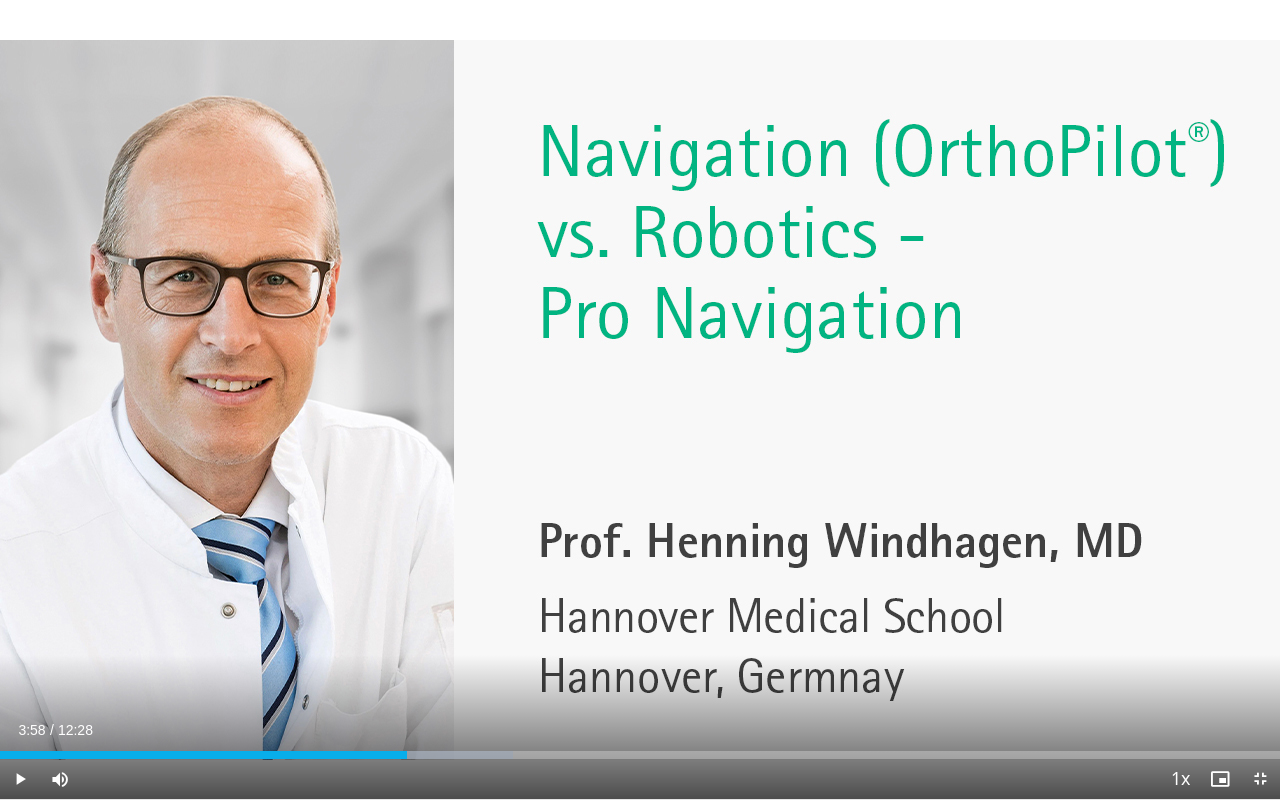 click on "10 seconds
Tap to unmute" at bounding box center [640, 399] 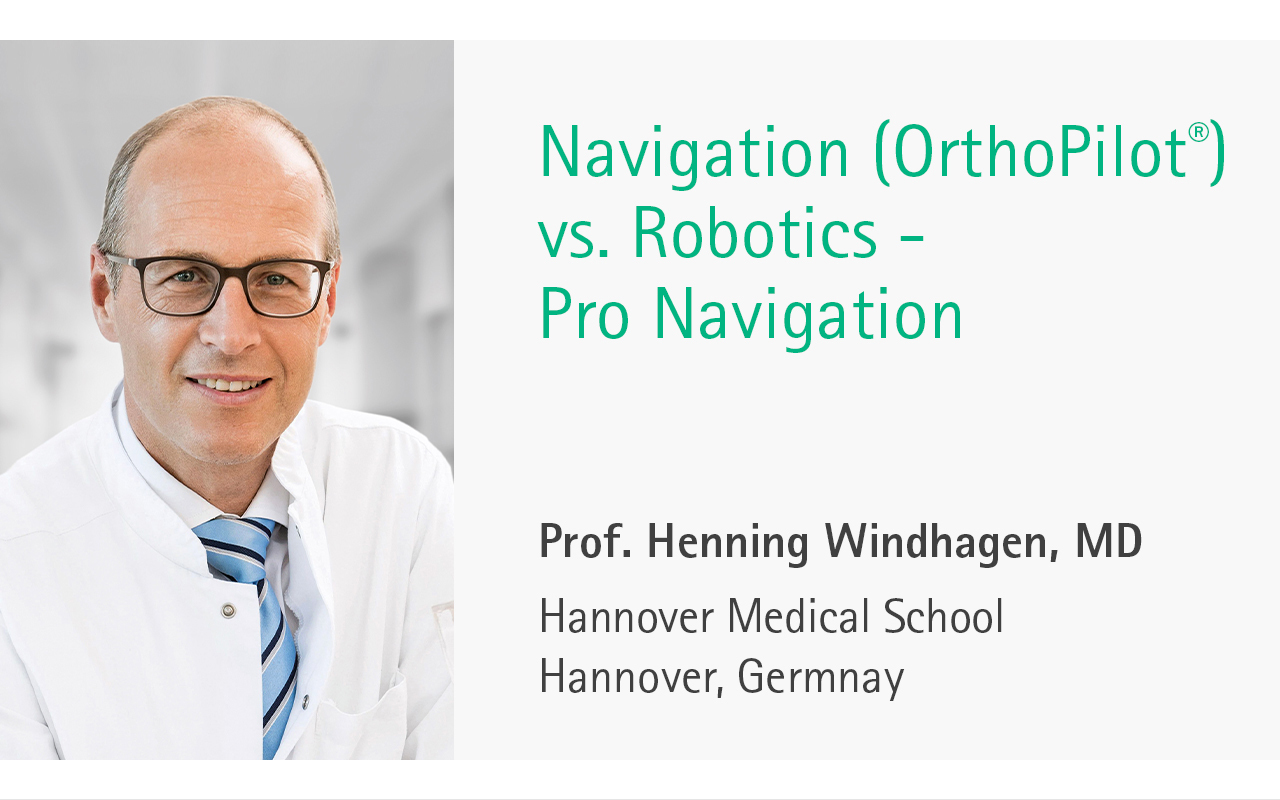 click on "10 seconds
Tap to unmute" at bounding box center (640, 399) 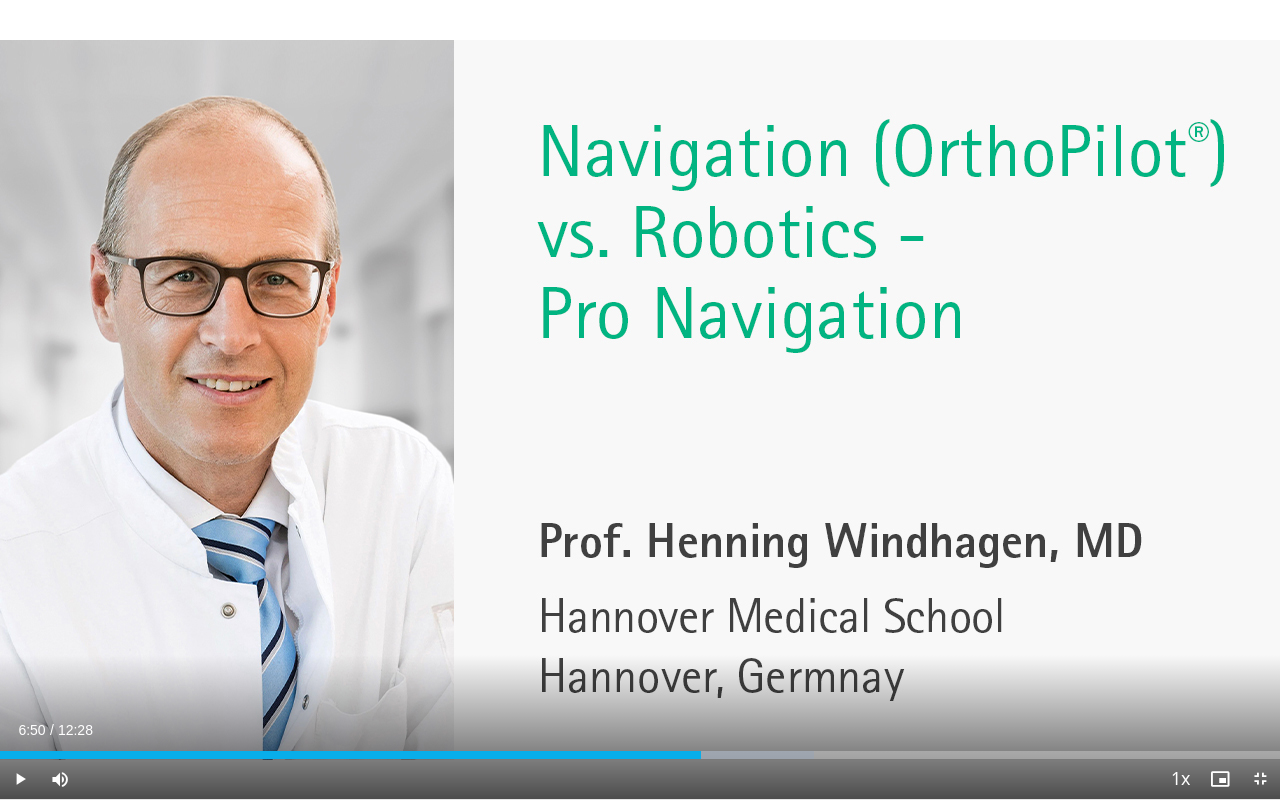 click on "10 seconds
Tap to unmute" at bounding box center (640, 399) 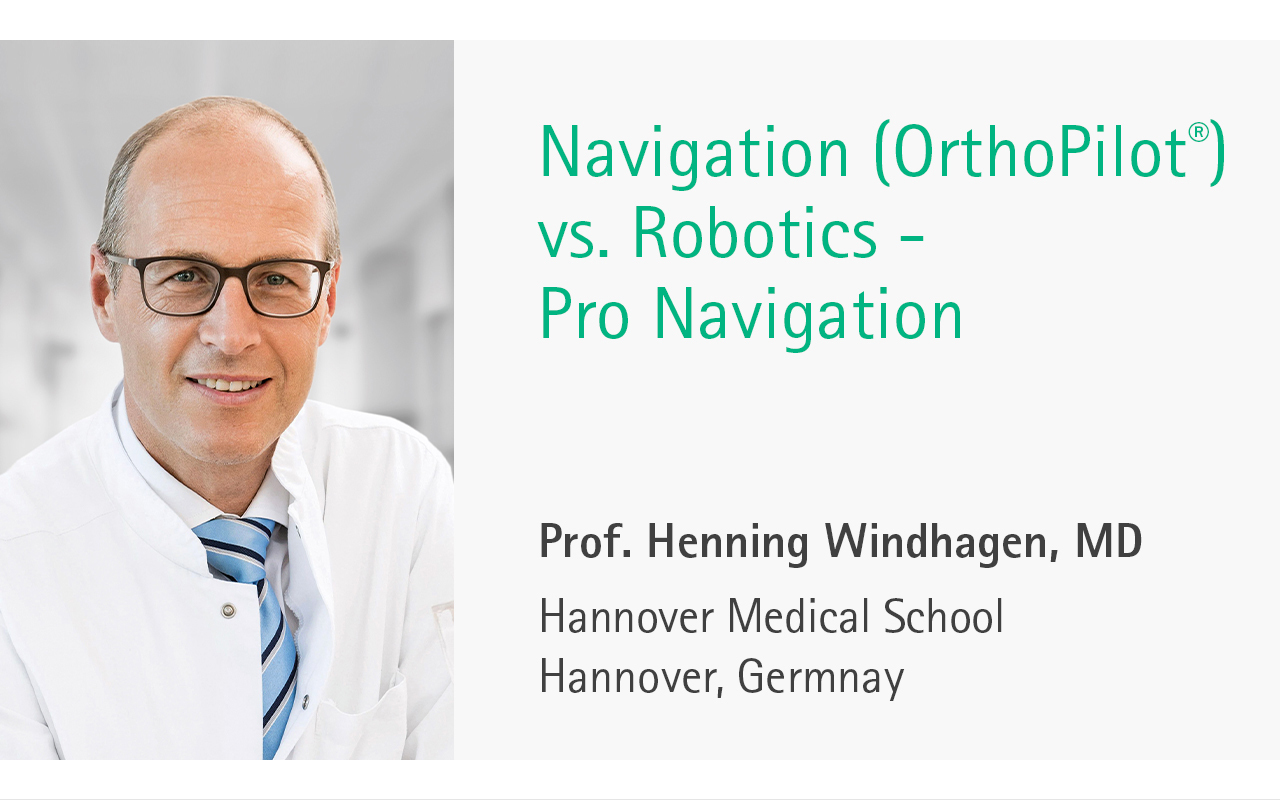 click on "10 seconds
Tap to unmute" at bounding box center [640, 399] 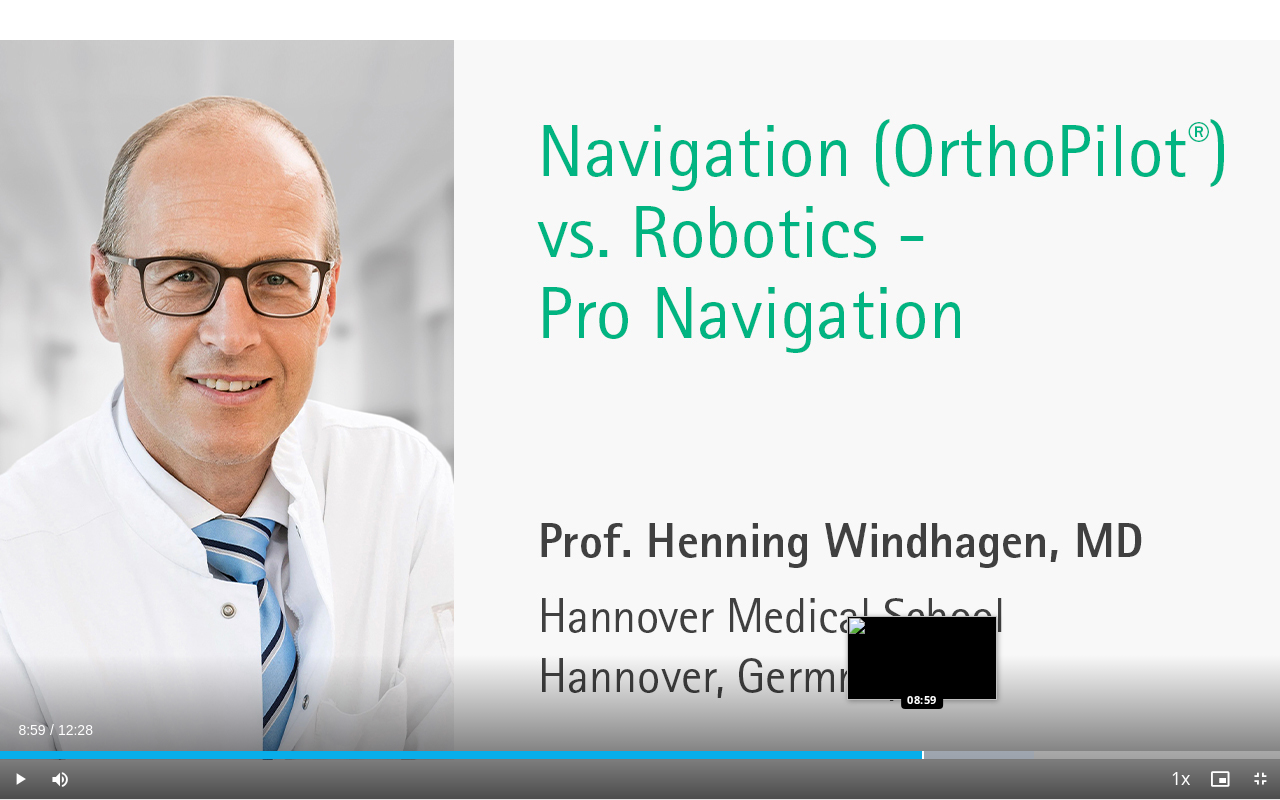 click at bounding box center (923, 755) 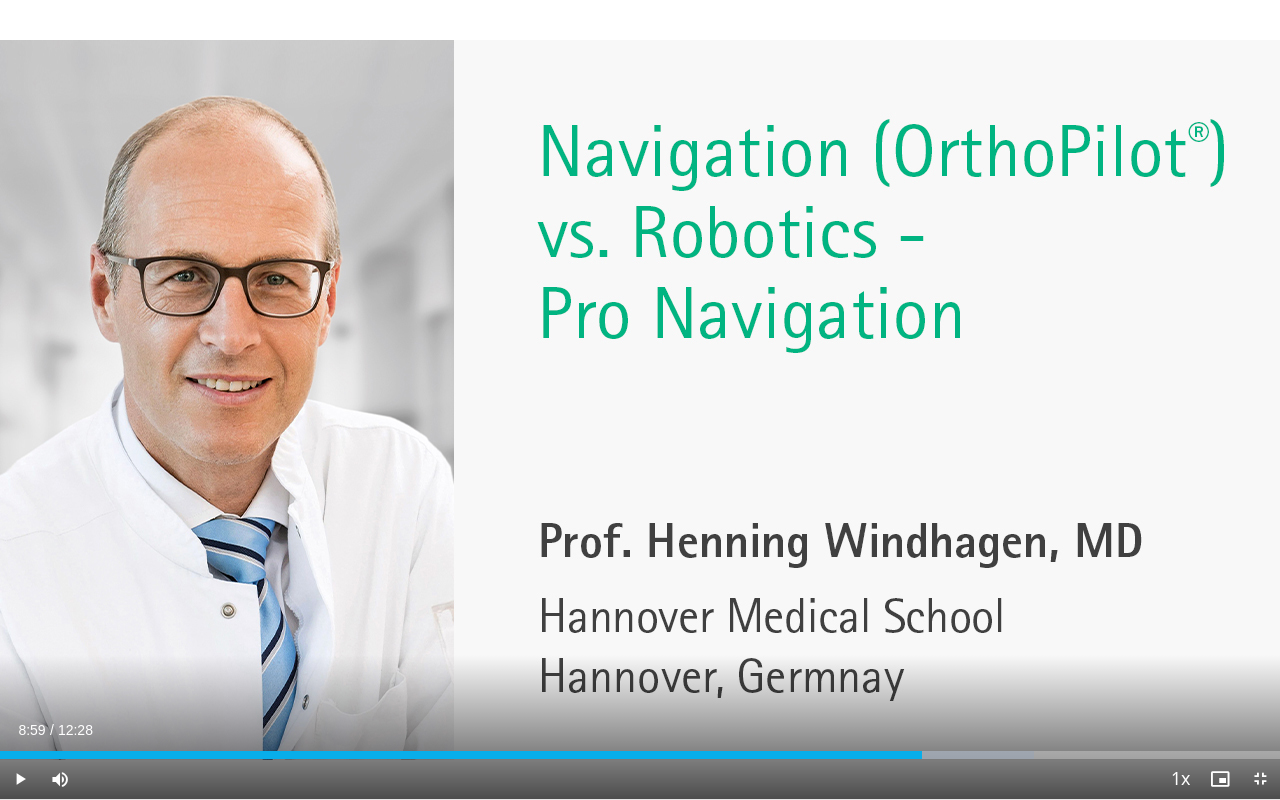 click on "08:59" at bounding box center [461, 755] 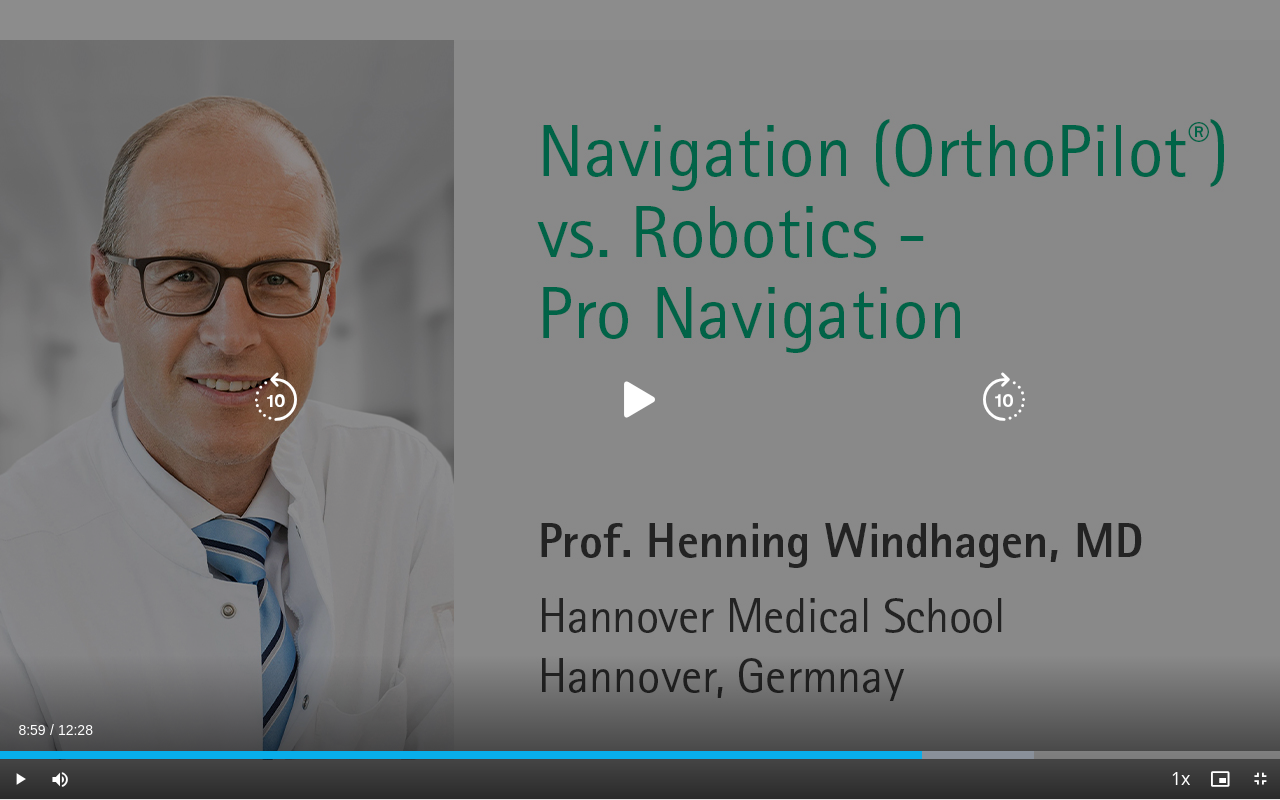 click on "10 seconds
Tap to unmute" at bounding box center [640, 399] 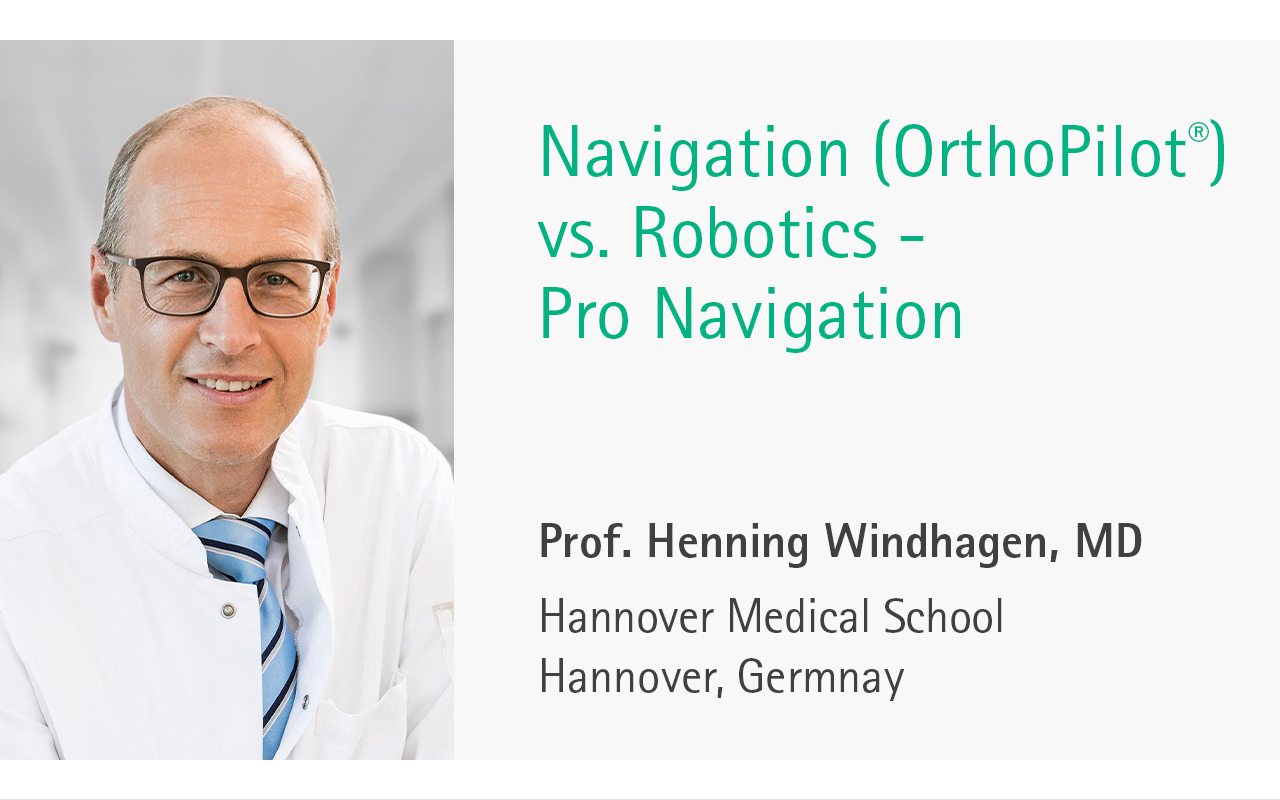 click on "**********" at bounding box center [640, 400] 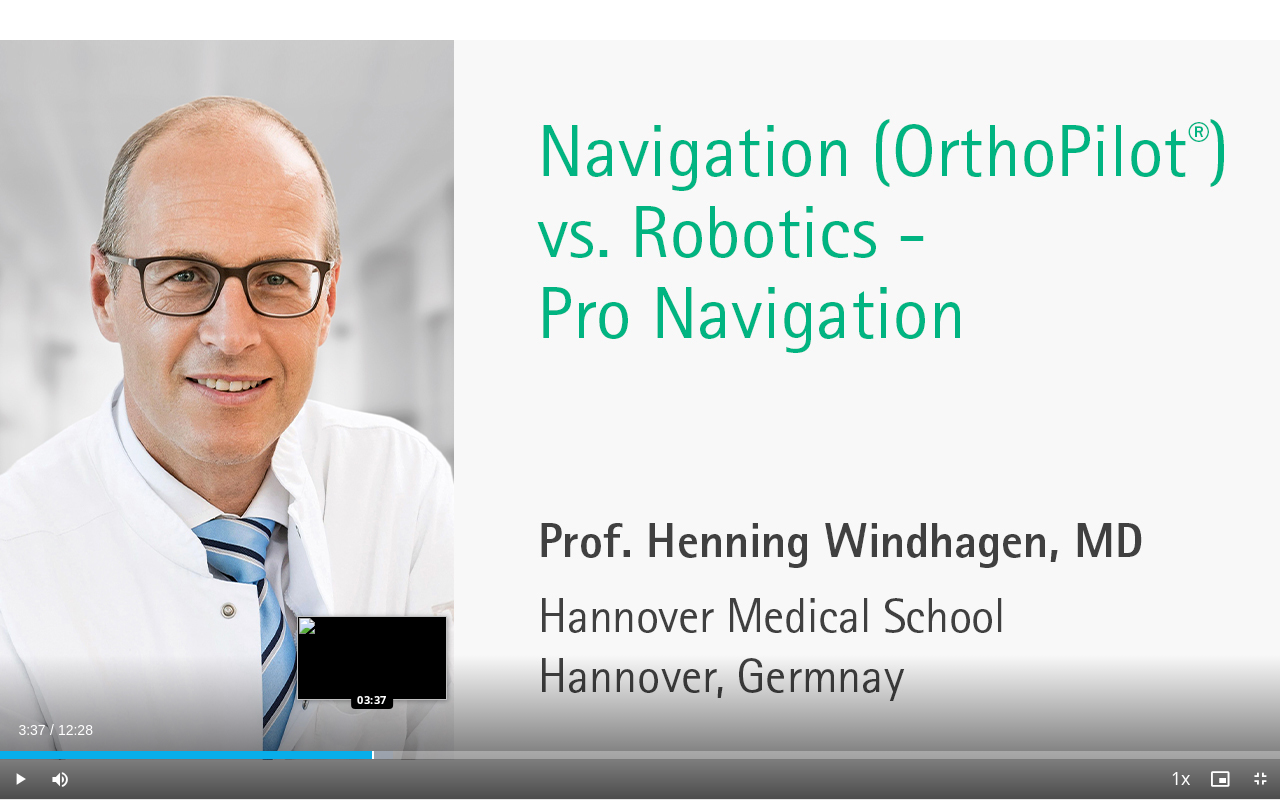 click on "Loaded :  30.72% 03:37 03:37" at bounding box center (640, 749) 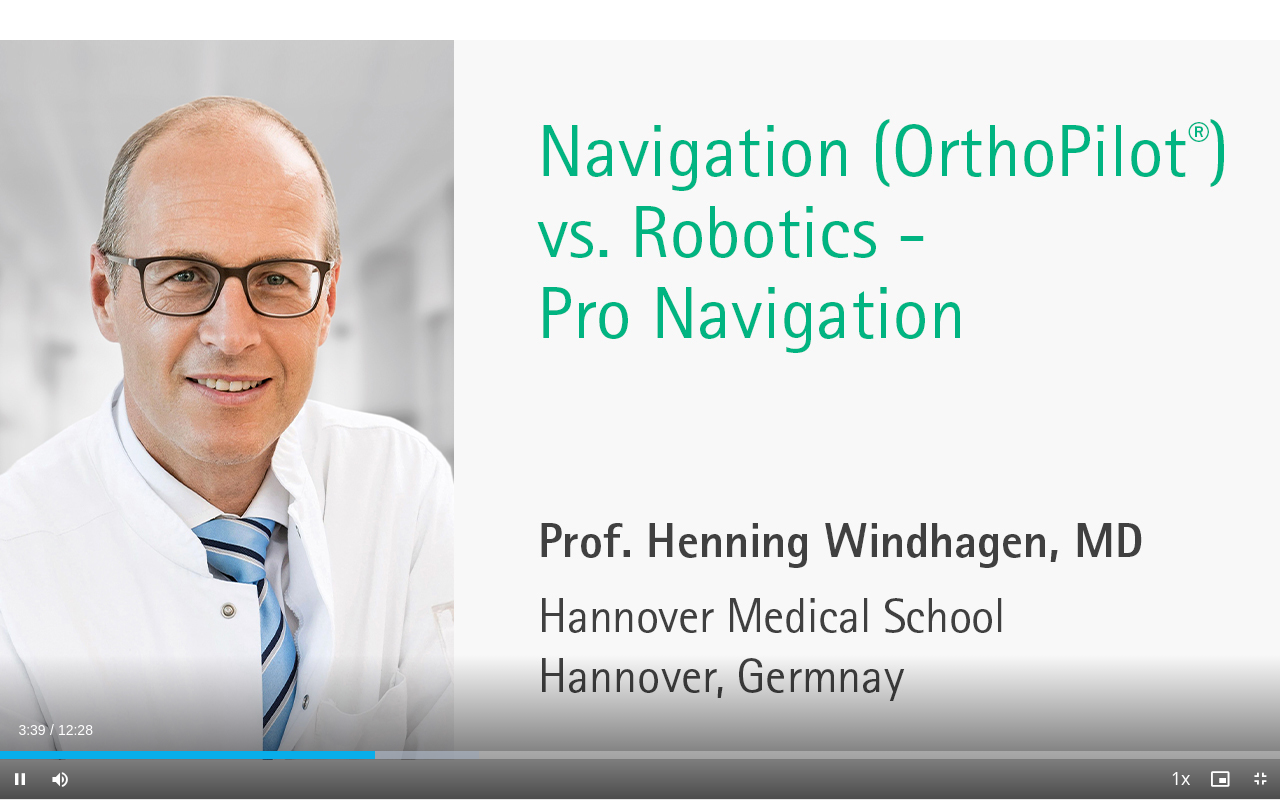 click on "Current Time  3:39 / Duration  12:28 Pause Skip Backward Skip Forward Mute Loaded :  37.39% 03:39 01:45 Stream Type  LIVE Seek to live, currently behind live LIVE   1x Playback Rate 0.5x 0.75x 1x , selected 1.25x 1.5x 1.75x 2x Chapters Chapters Descriptions descriptions off , selected Captions captions settings , opens captions settings dialog captions off , selected Audio Track en (Main) , selected Exit Fullscreen Enable picture-in-picture mode" at bounding box center (640, 779) 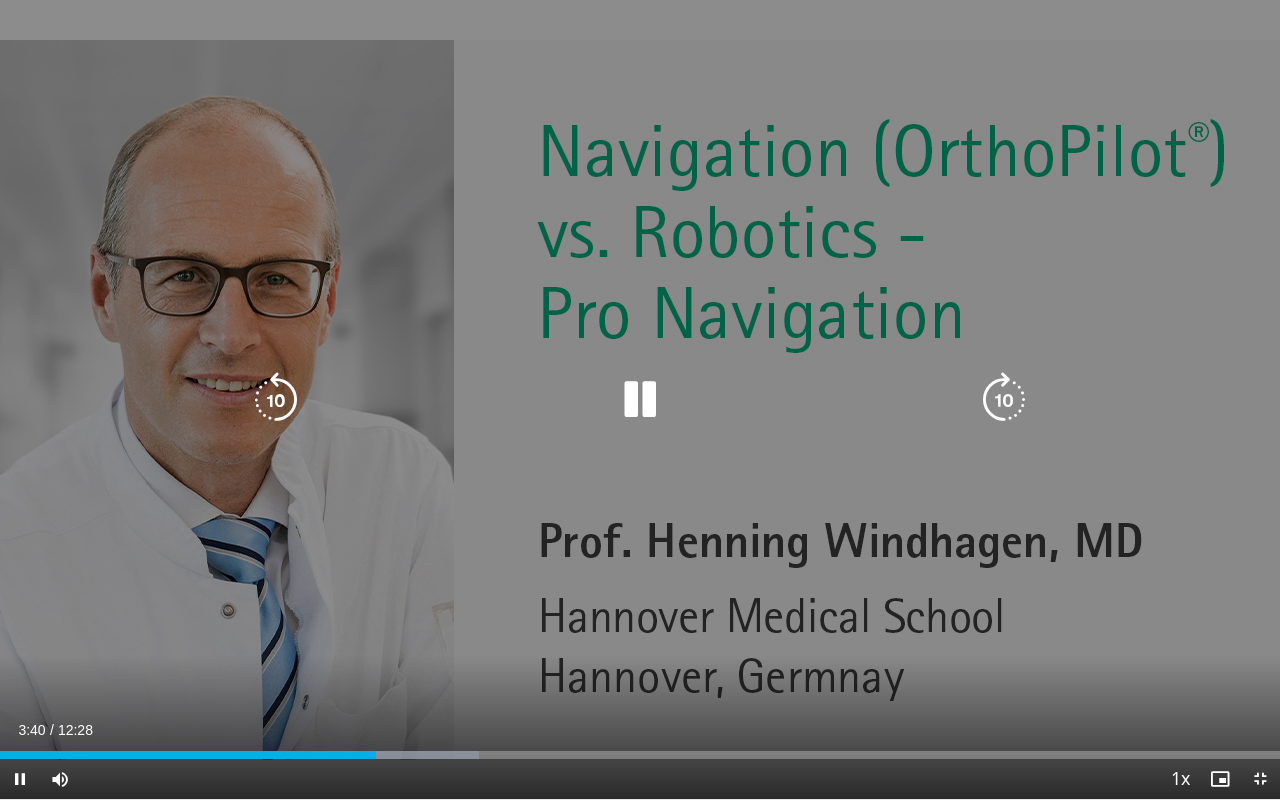click on "Current Time  3:40 / Duration  12:28 Pause Skip Backward Skip Forward Mute Loaded :  37.39% 03:40 01:45 Stream Type  LIVE Seek to live, currently behind live LIVE   1x Playback Rate 0.5x 0.75x 1x , selected 1.25x 1.5x 1.75x 2x Chapters Chapters Descriptions descriptions off , selected Captions captions settings , opens captions settings dialog captions off , selected Audio Track en (Main) , selected Exit Fullscreen Enable picture-in-picture mode" at bounding box center [640, 779] 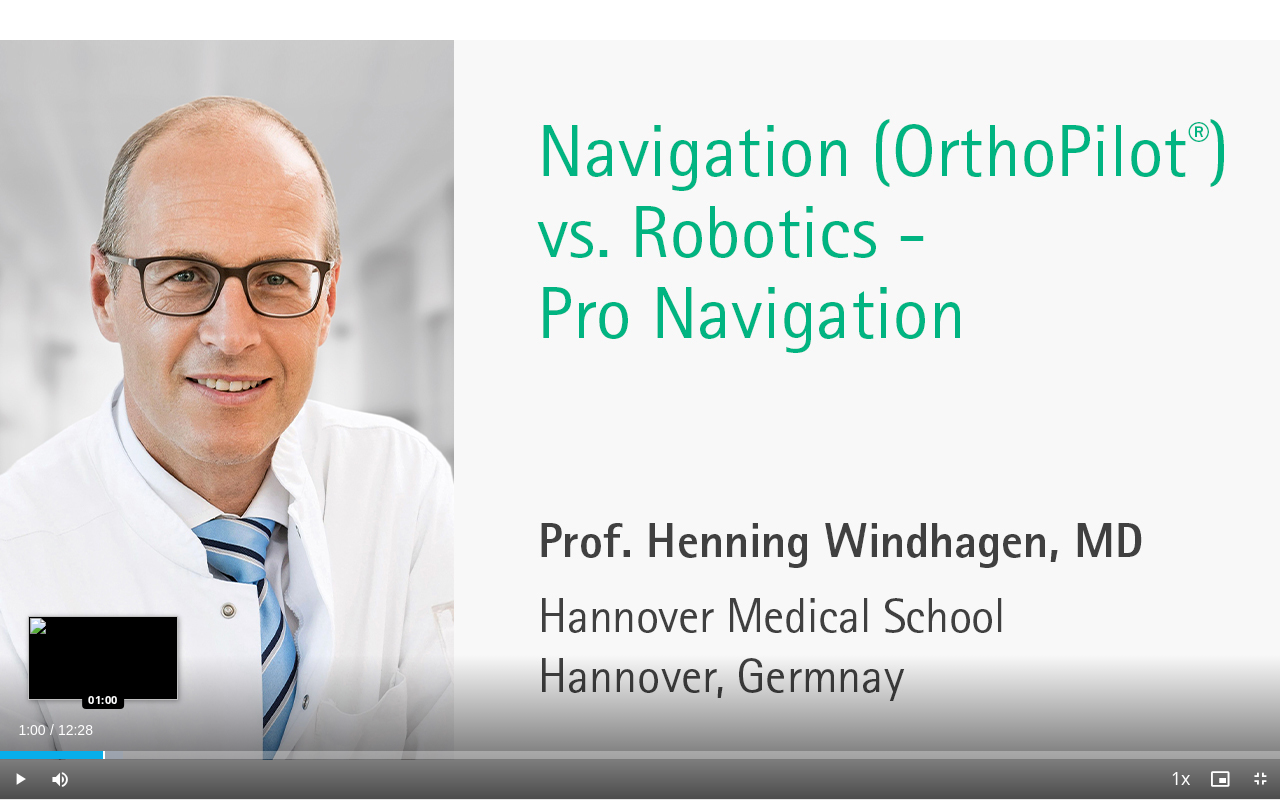 click at bounding box center [104, 755] 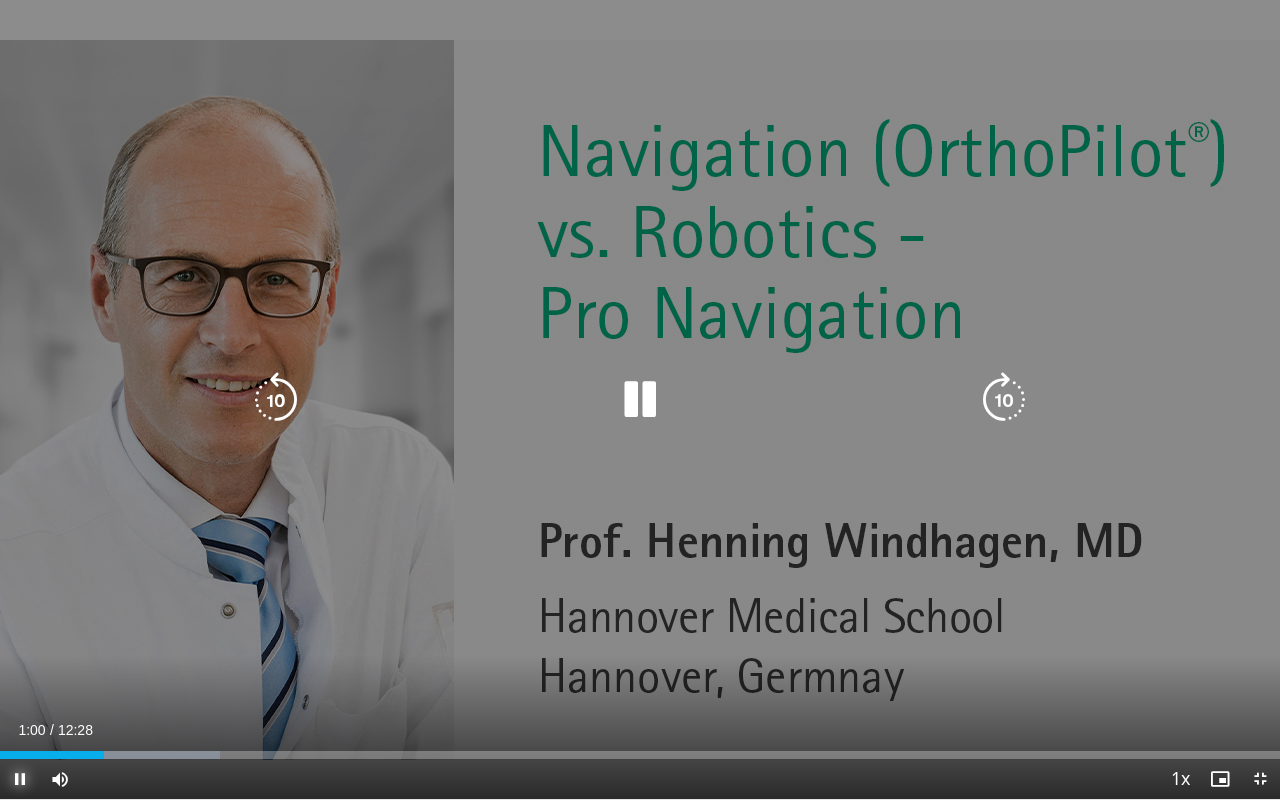 click at bounding box center [20, 779] 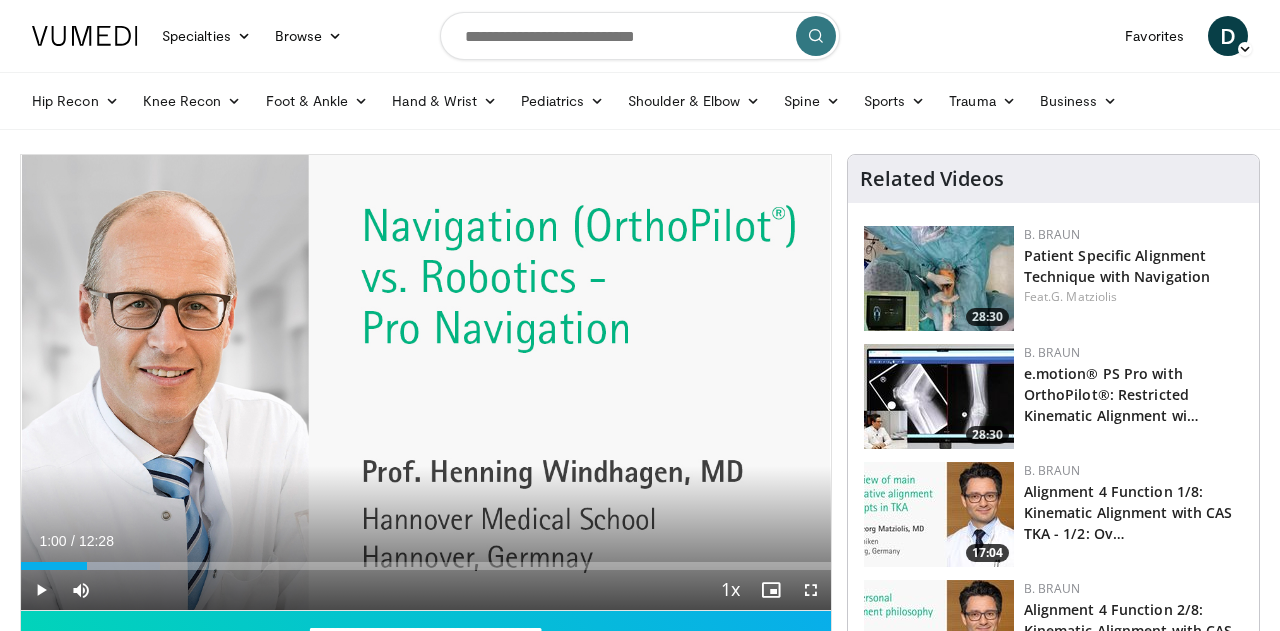 click on "Specialties
Adult & Family Medicine
Allergy, Asthma, Immunology
Anesthesiology
Cardiology
Dental
Dermatology
Endocrinology
Gastroenterology & Hepatology
General Surgery
Hematology & Oncology
Infectious Disease
Nephrology
Neurology
Neurosurgery
Obstetrics & Gynecology
Ophthalmology
Oral Maxillofacial
Orthopaedics
Otolaryngology
Pediatrics
Plastic Surgery
Podiatry
Psychiatry
Pulmonology
Radiation Oncology
Radiology
Rheumatology
Urology" at bounding box center [640, 1458] 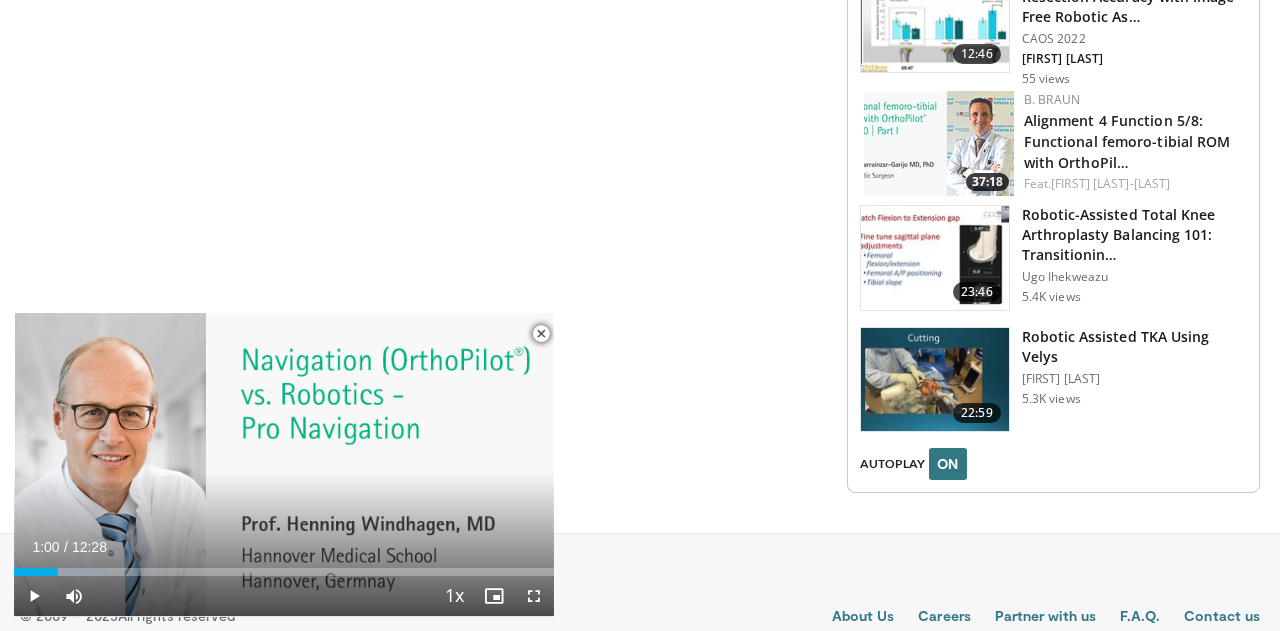 scroll, scrollTop: 2240, scrollLeft: 0, axis: vertical 